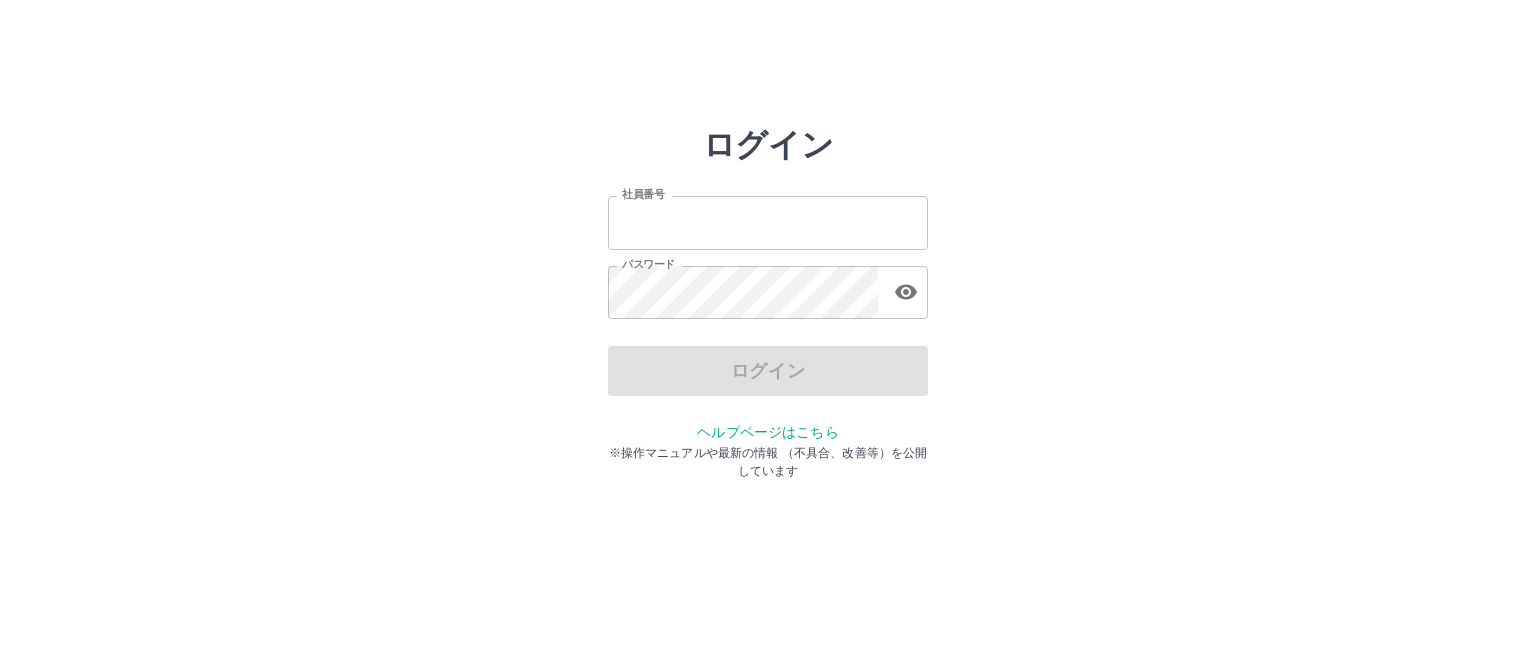 scroll, scrollTop: 0, scrollLeft: 0, axis: both 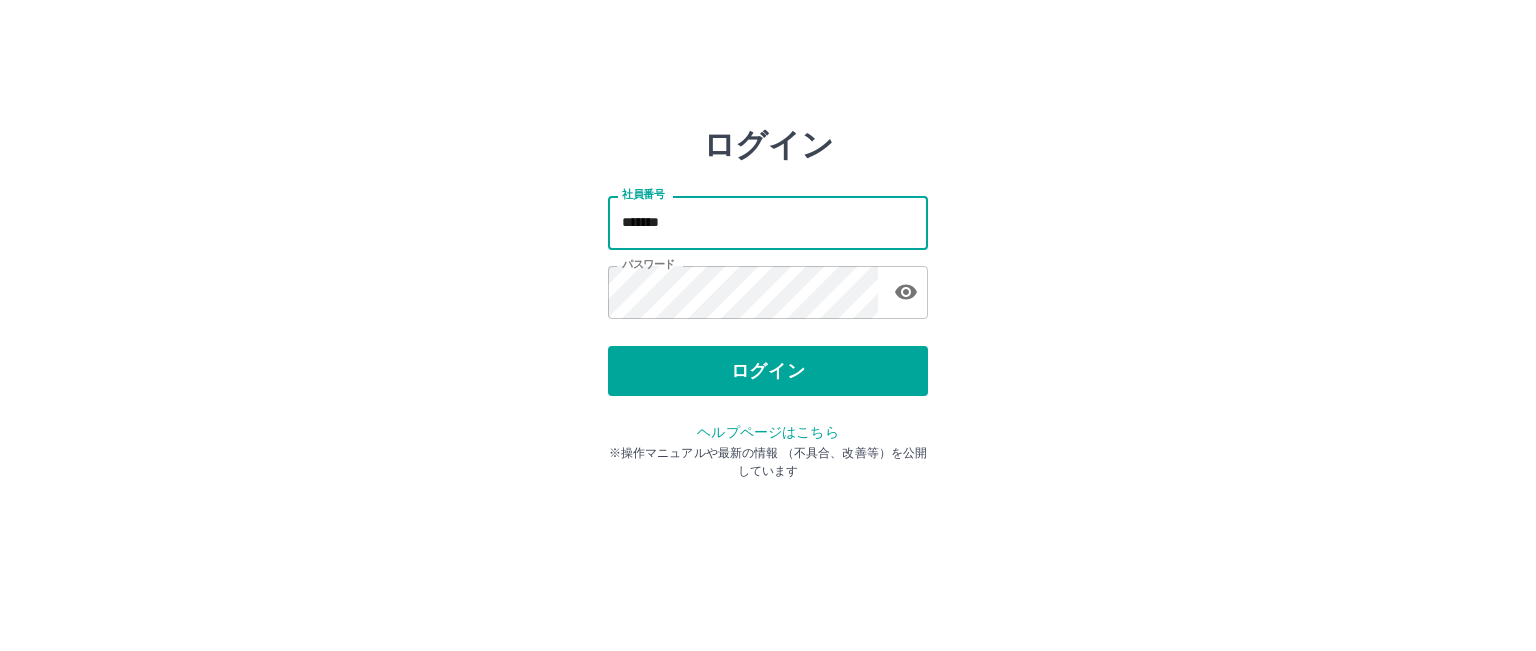 click on "*******" at bounding box center (768, 222) 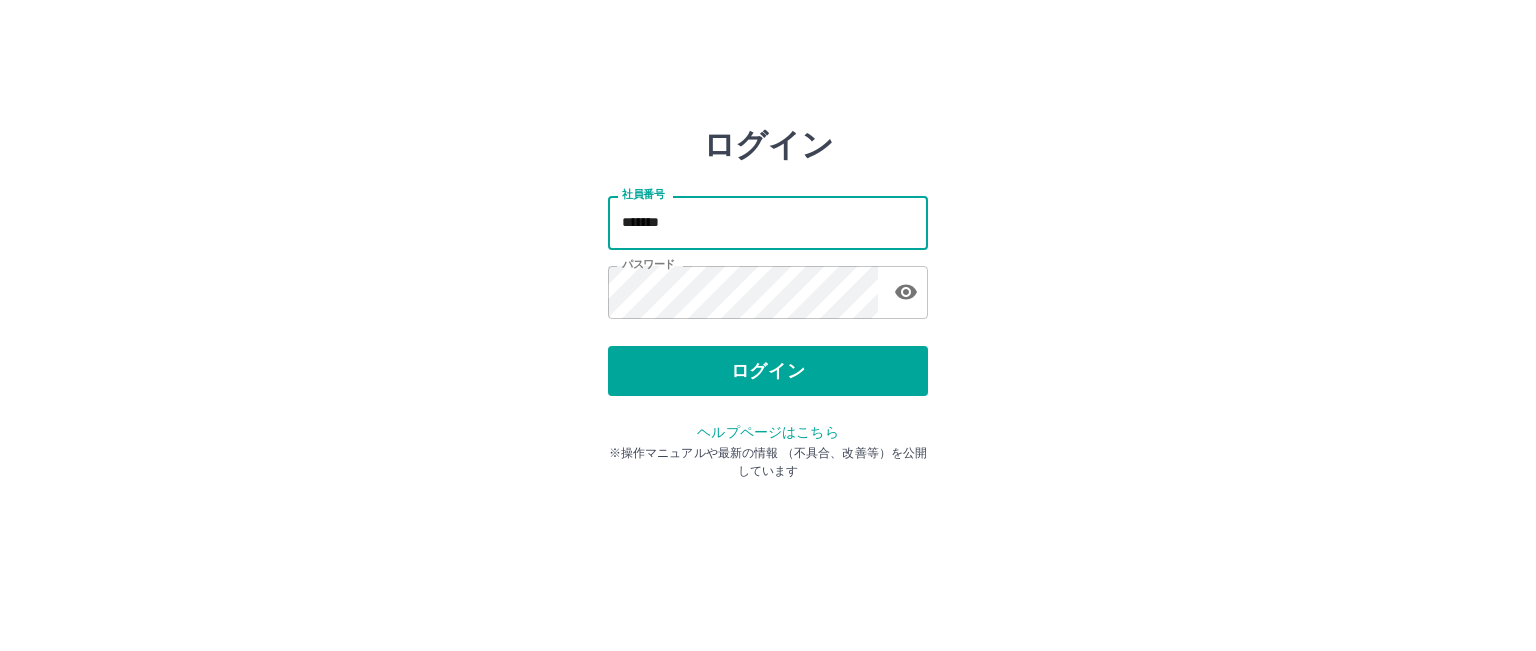 type on "*******" 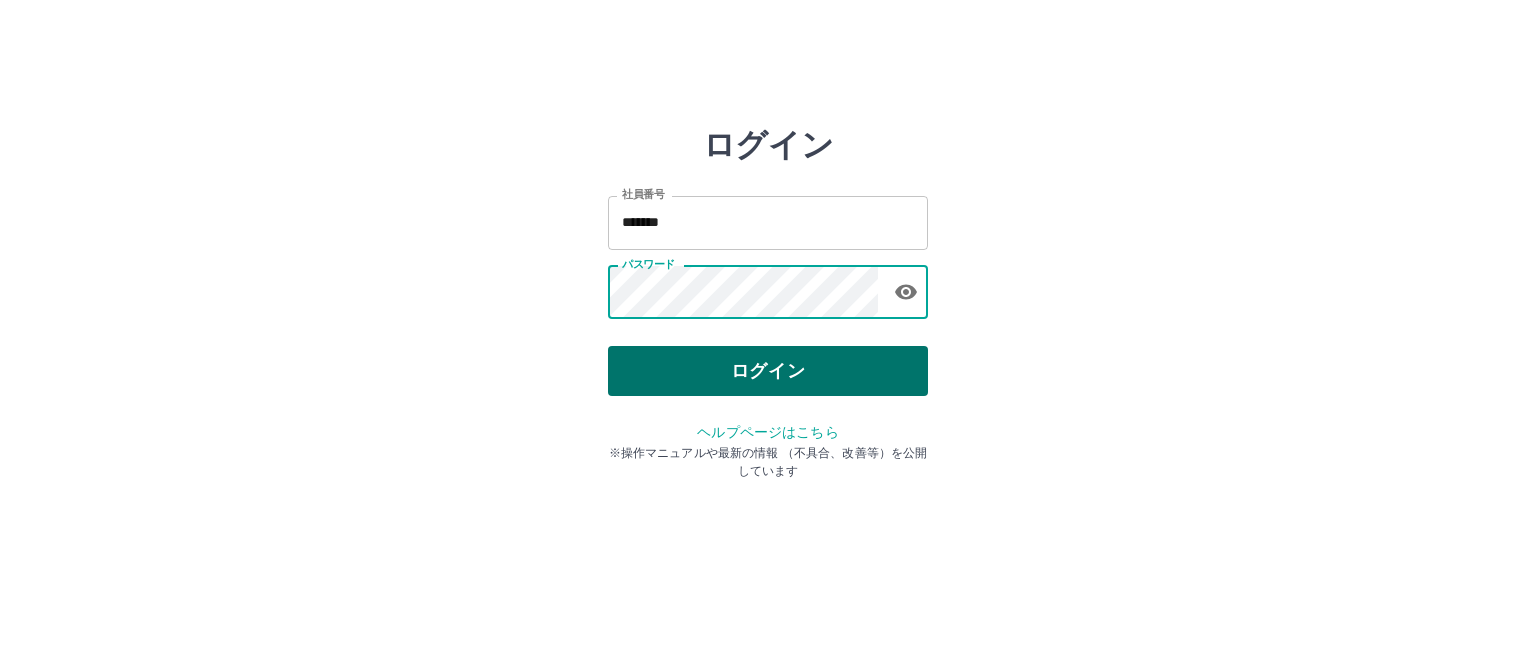 click on "ログイン" at bounding box center [768, 371] 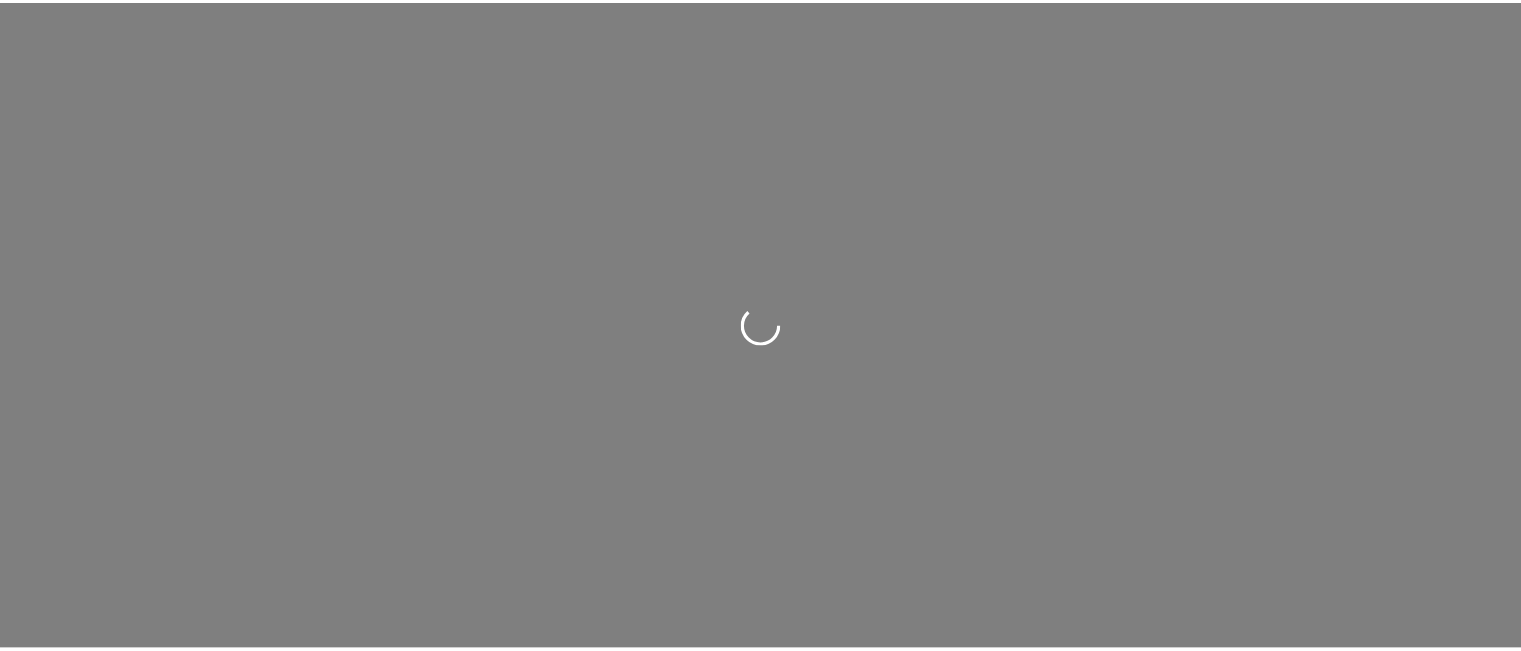scroll, scrollTop: 0, scrollLeft: 0, axis: both 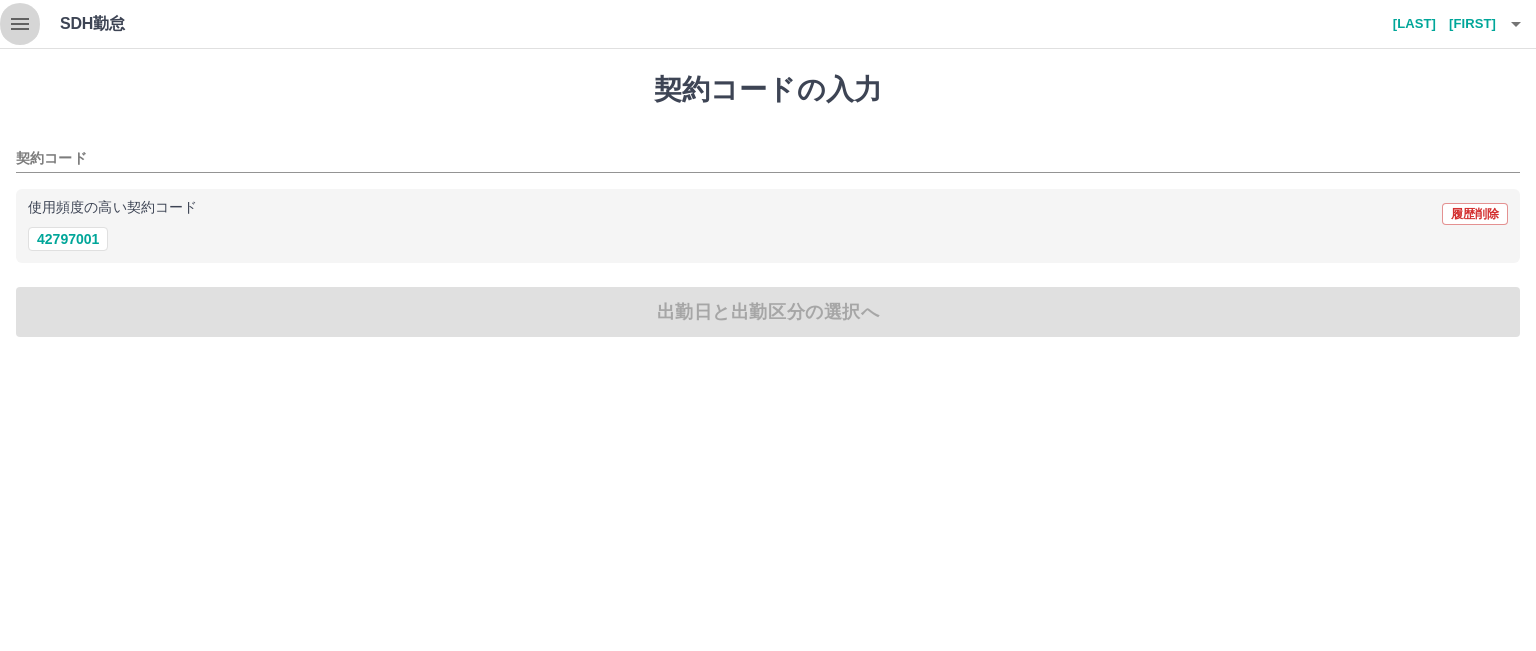 click 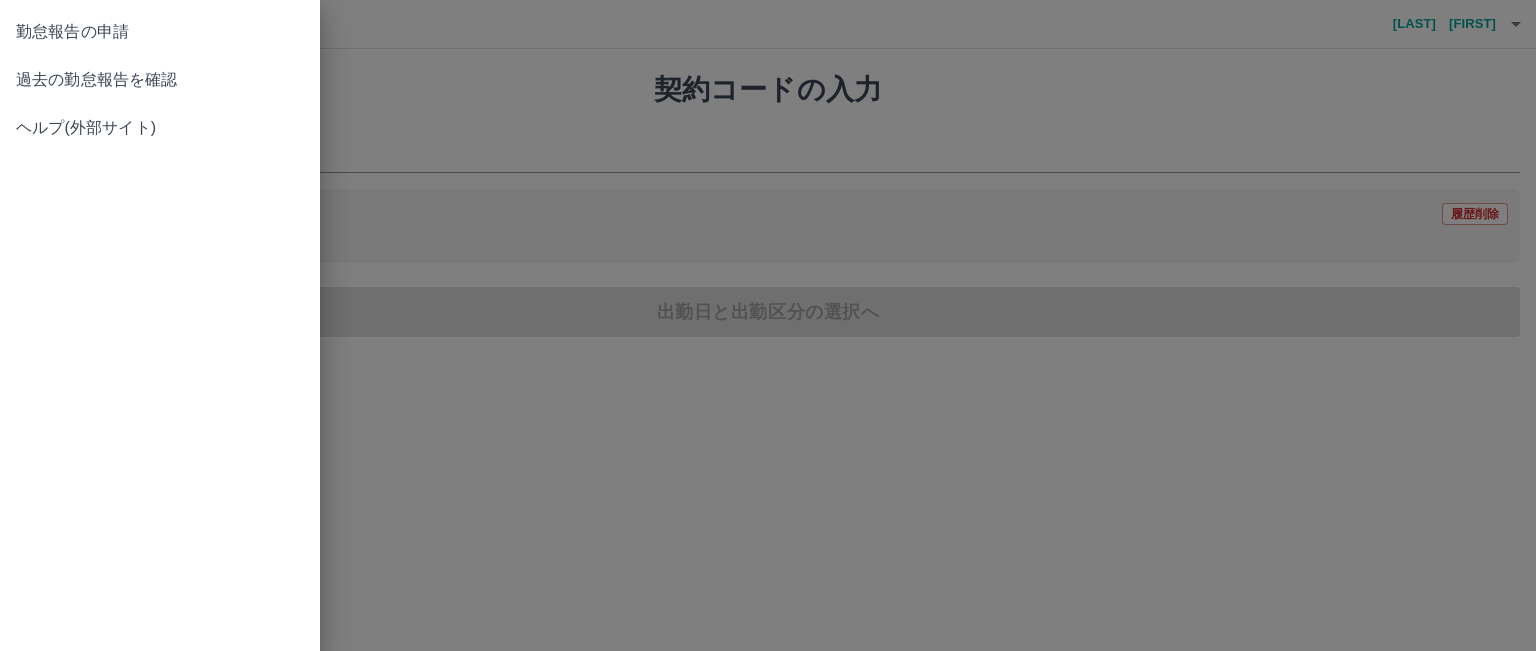 click on "過去の勤怠報告を確認" at bounding box center [160, 80] 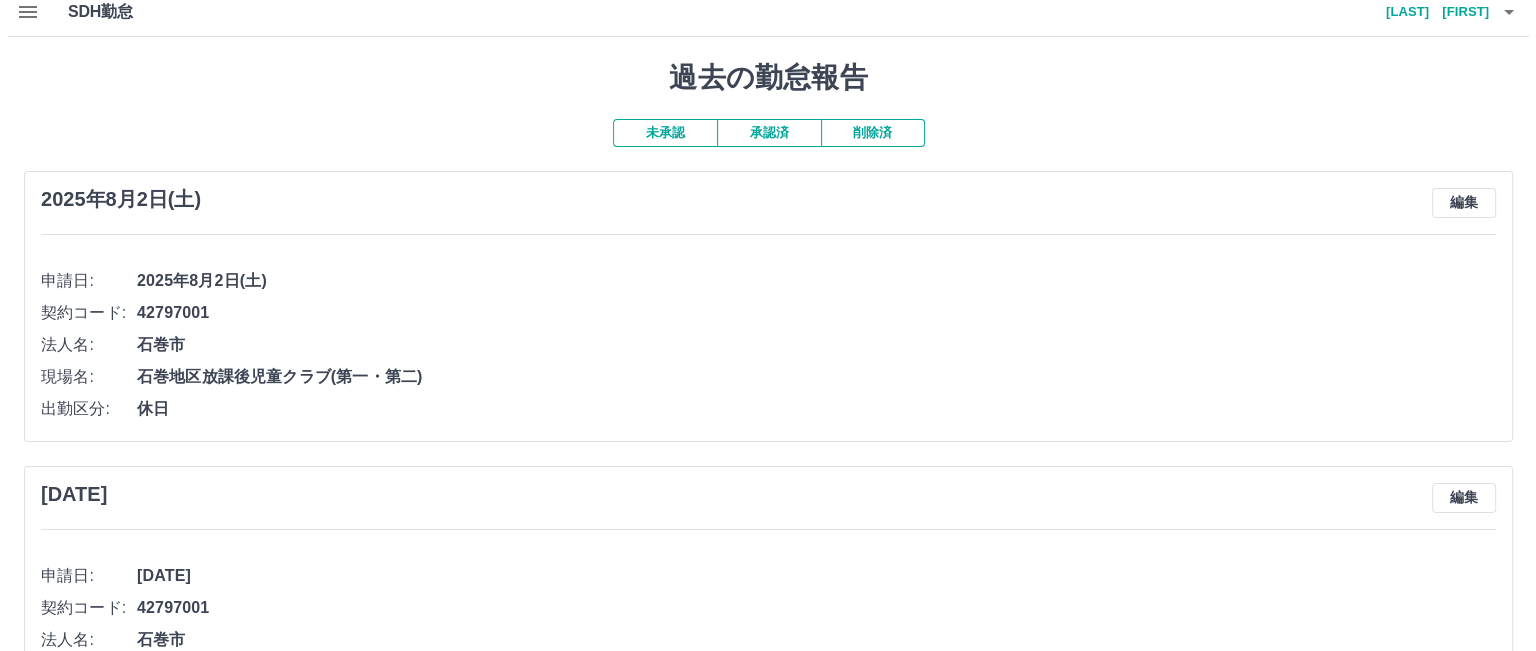 scroll, scrollTop: 0, scrollLeft: 0, axis: both 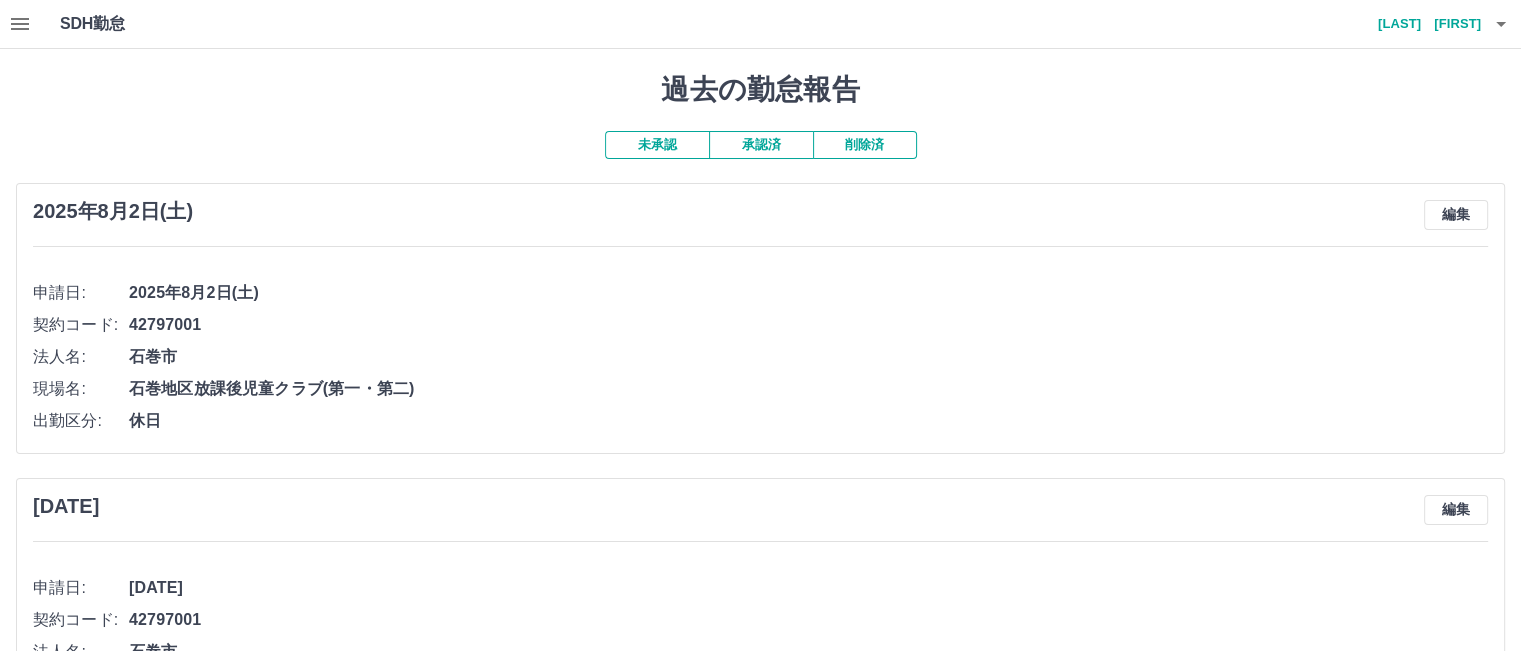 click 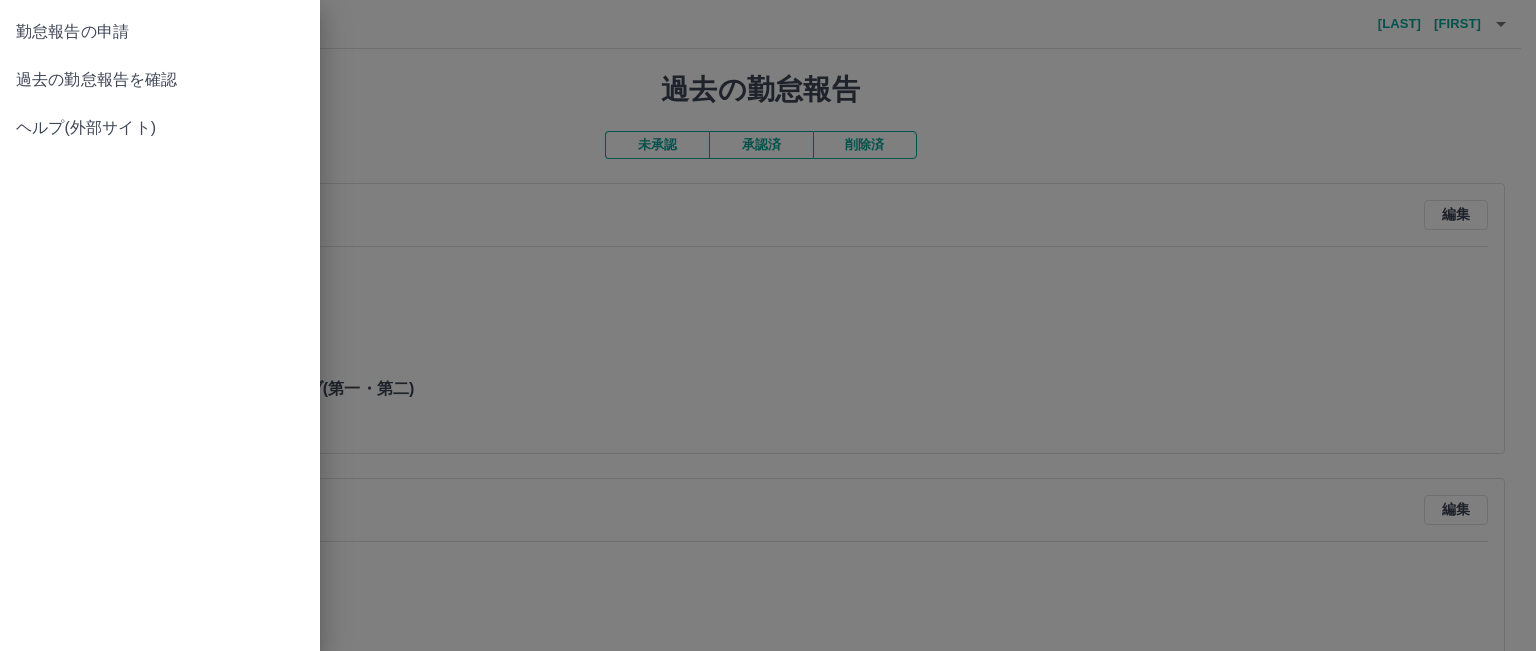 click on "勤怠報告の申請" at bounding box center (160, 32) 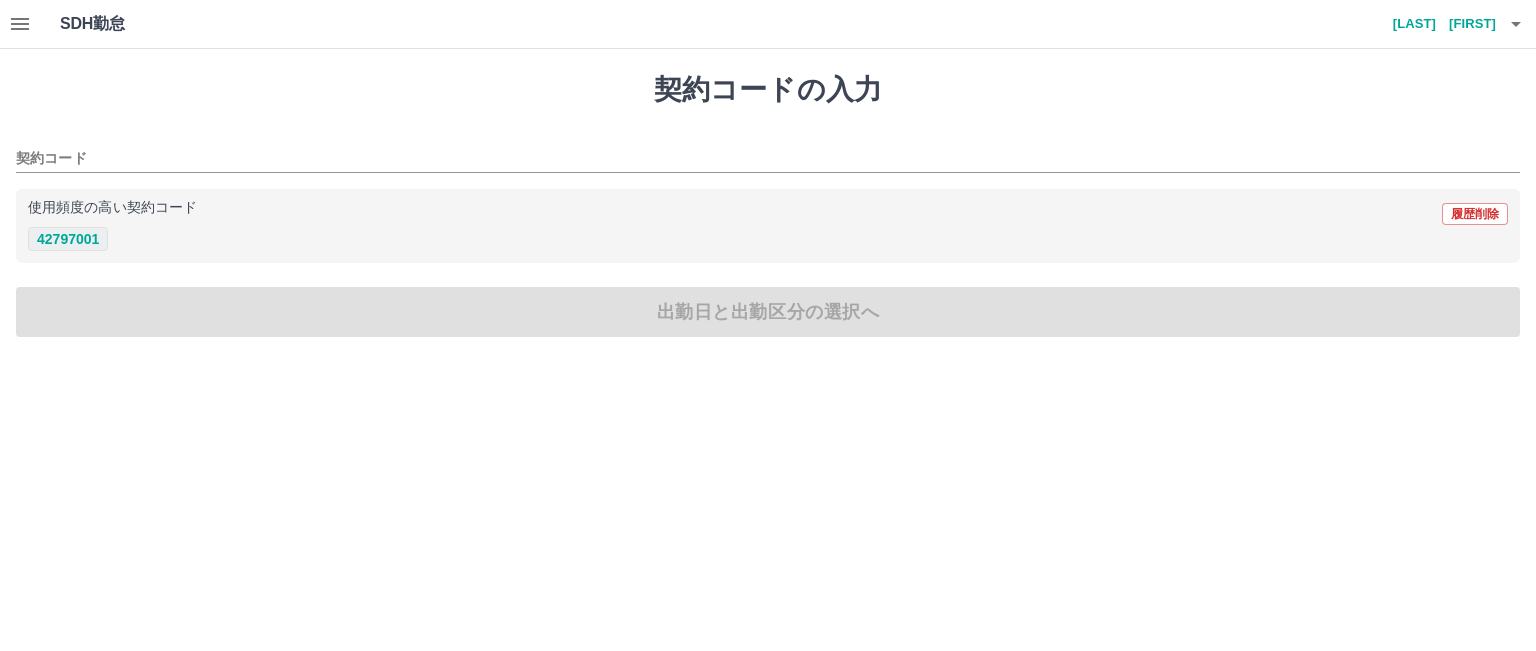 click on "42797001" at bounding box center (68, 239) 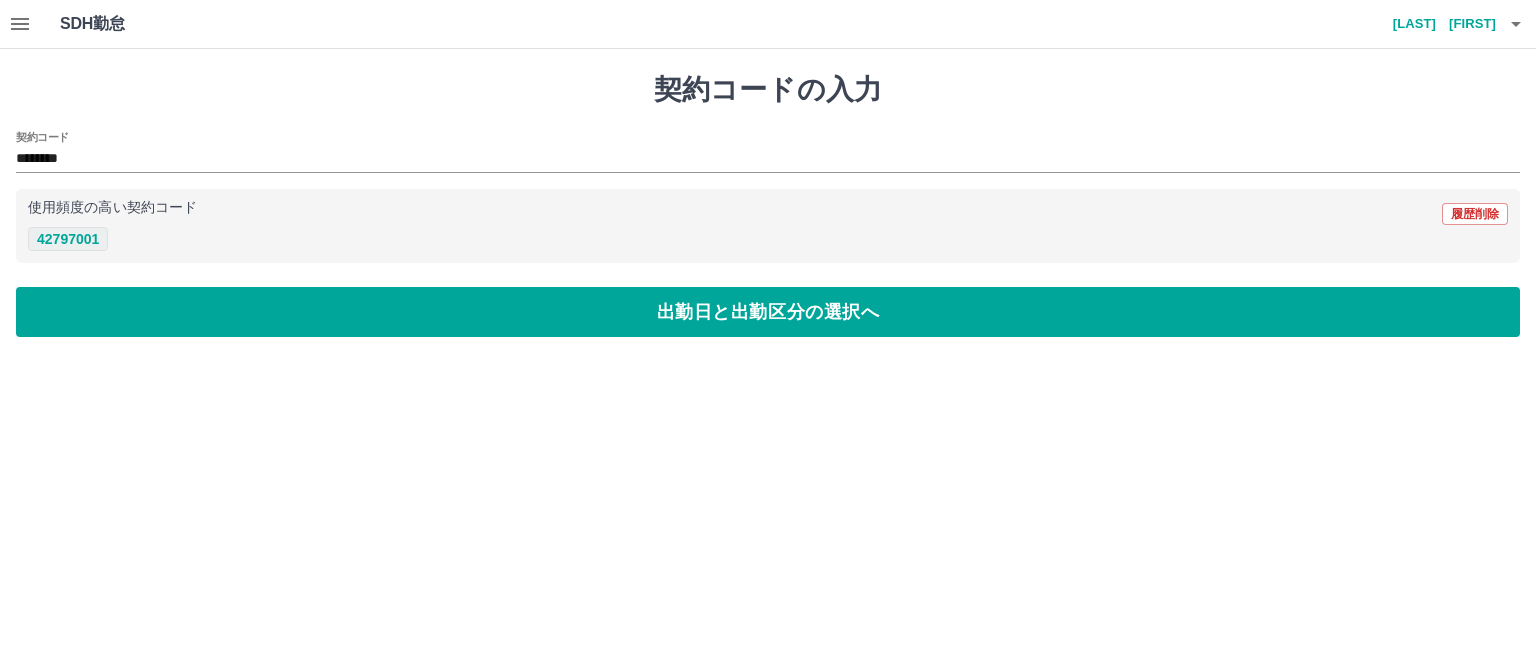 type on "********" 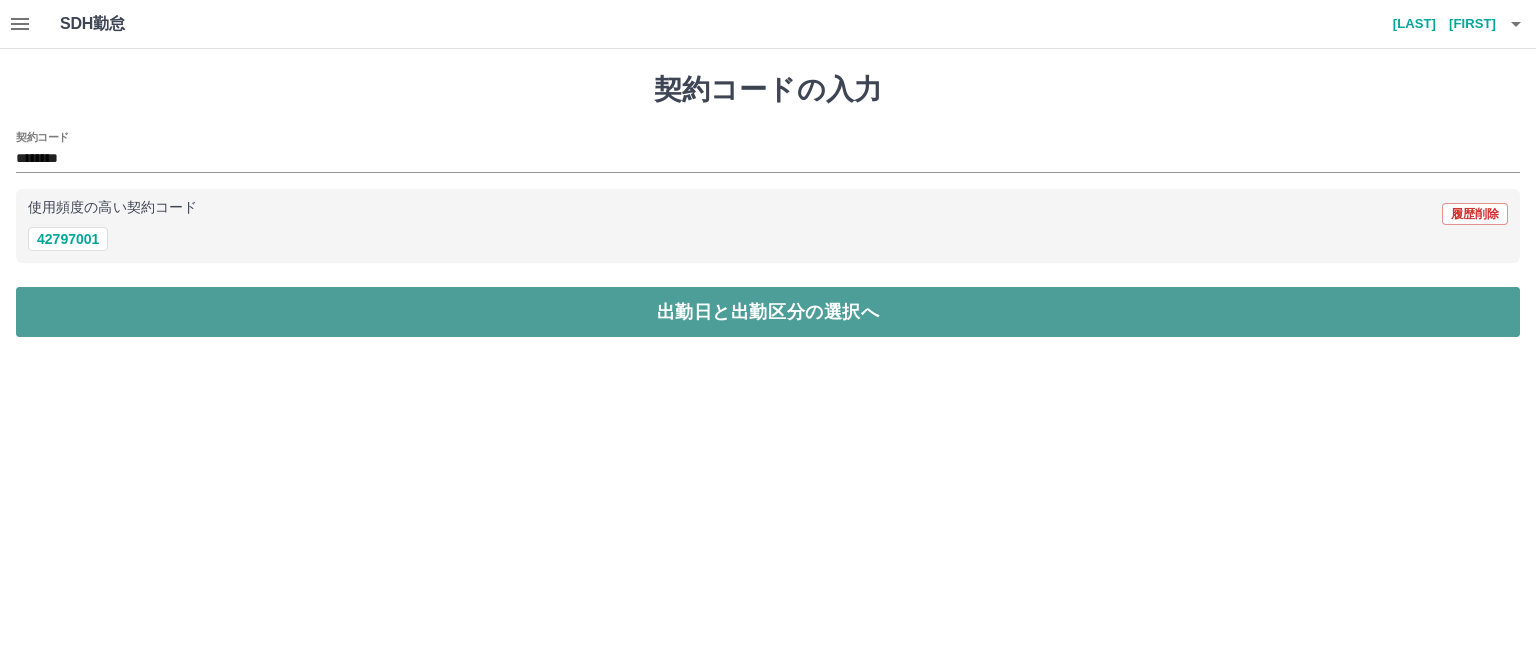 click on "出勤日と出勤区分の選択へ" at bounding box center (768, 312) 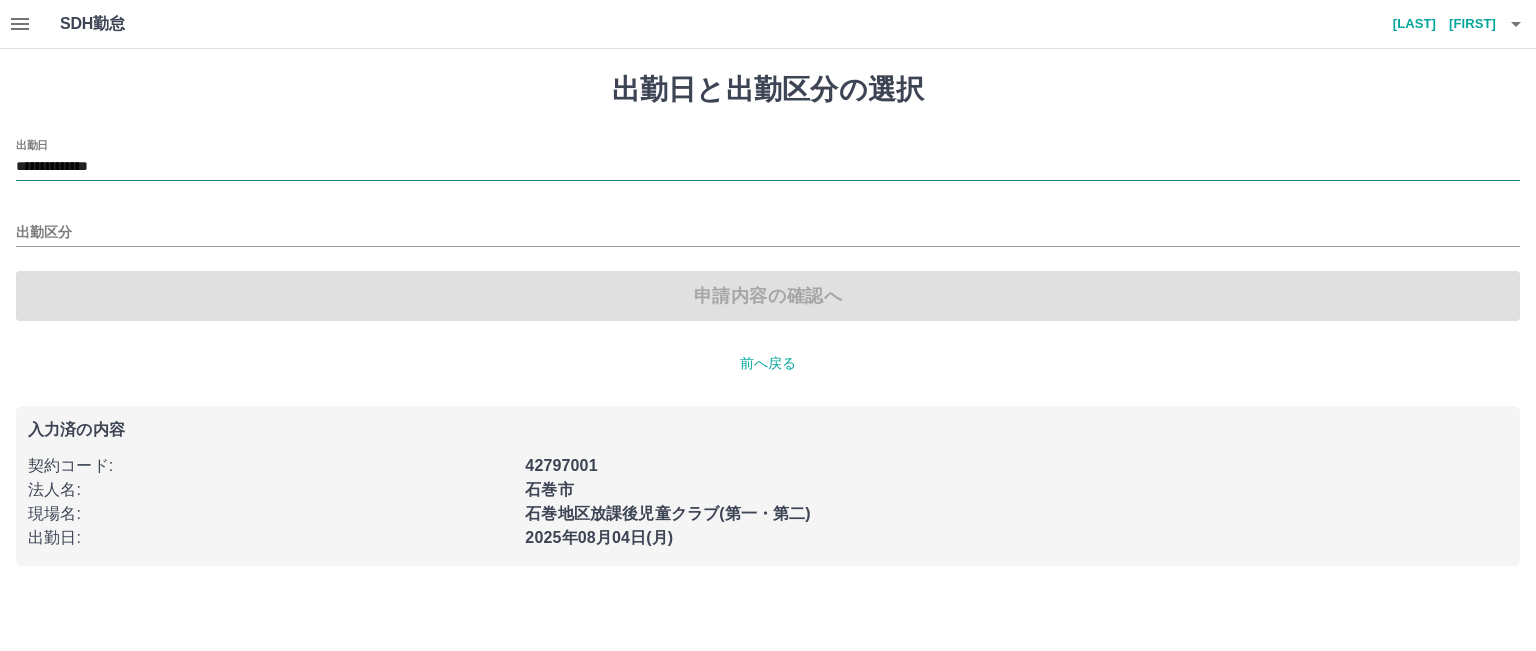 click on "**********" at bounding box center (768, 167) 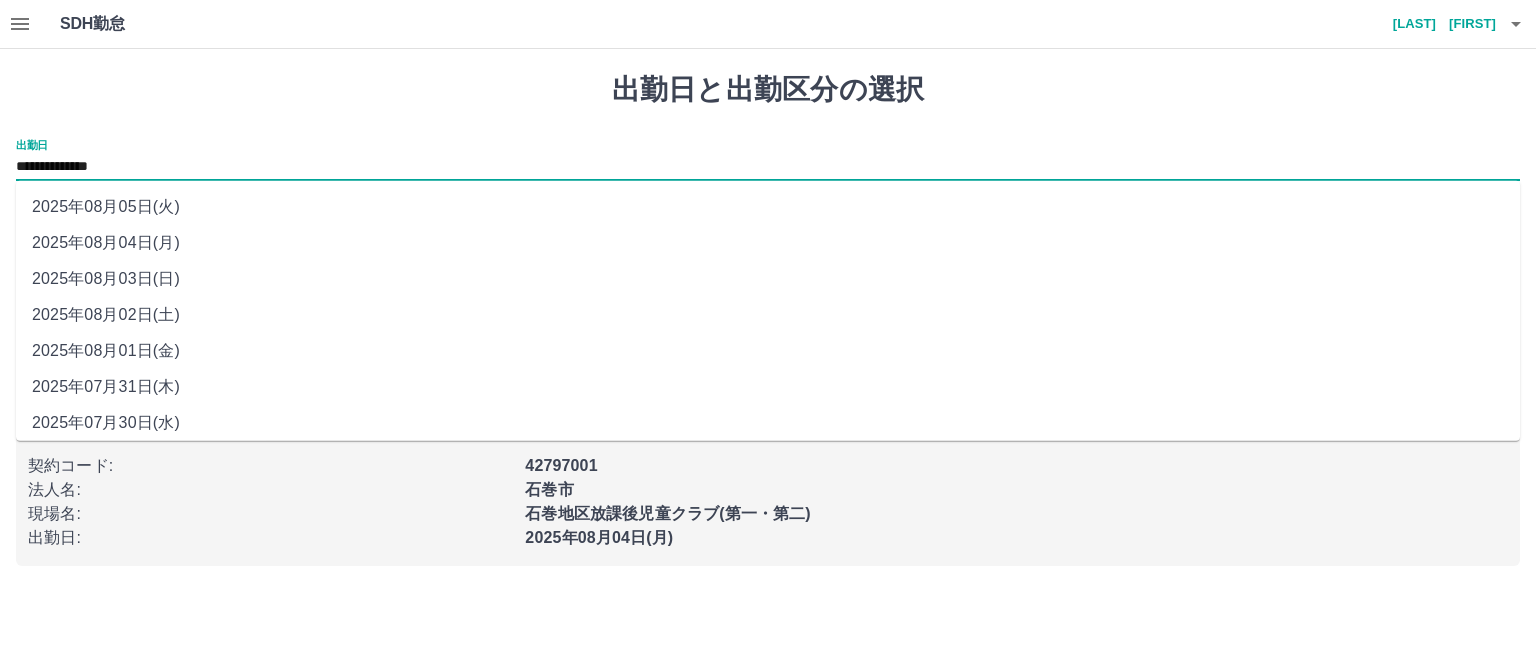 click on "2025年08月03日(日)" at bounding box center (768, 279) 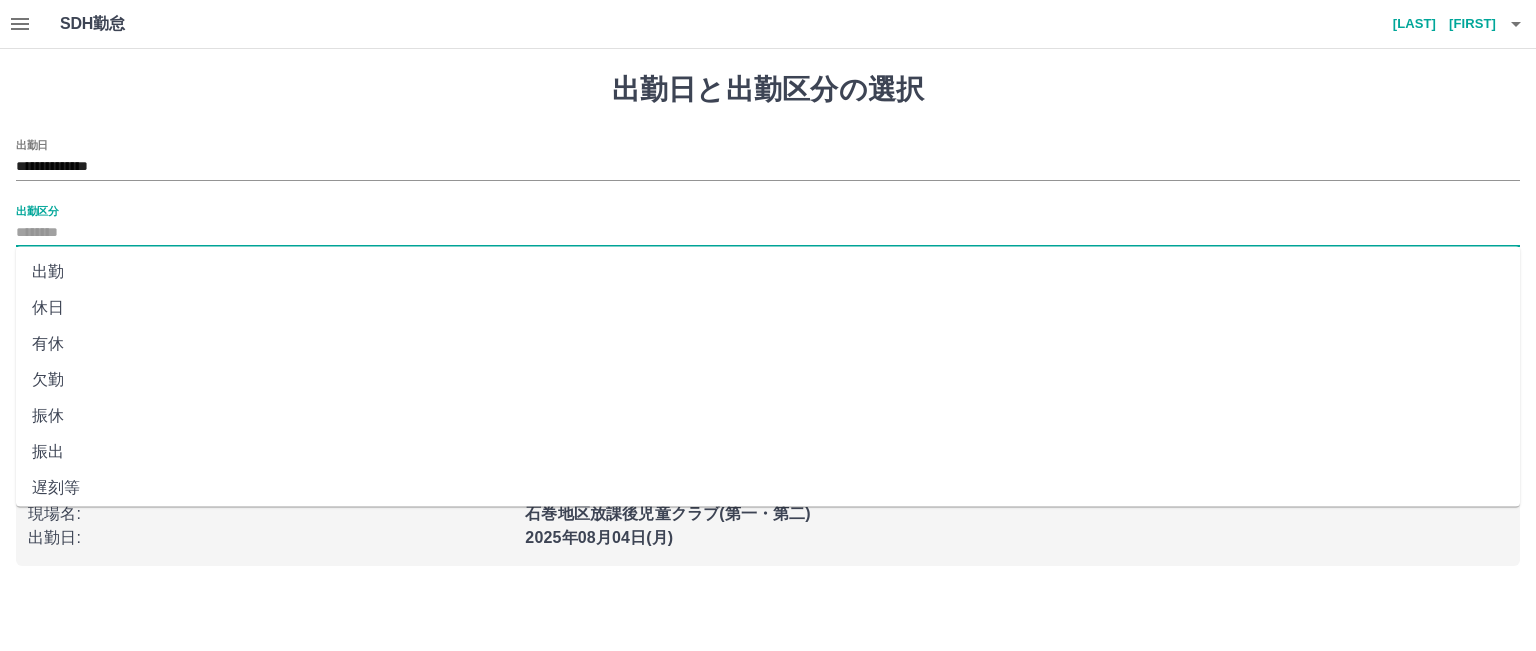 click on "出勤区分" at bounding box center (768, 233) 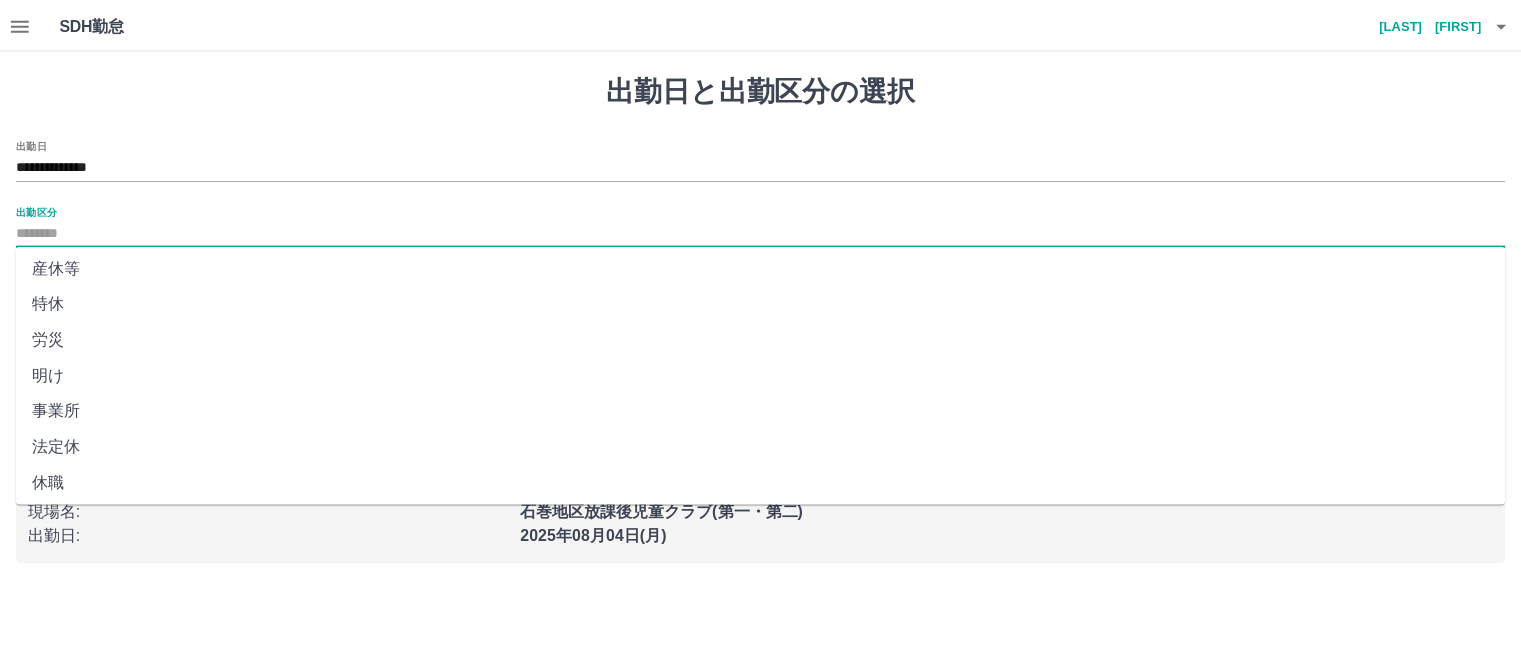 scroll, scrollTop: 403, scrollLeft: 0, axis: vertical 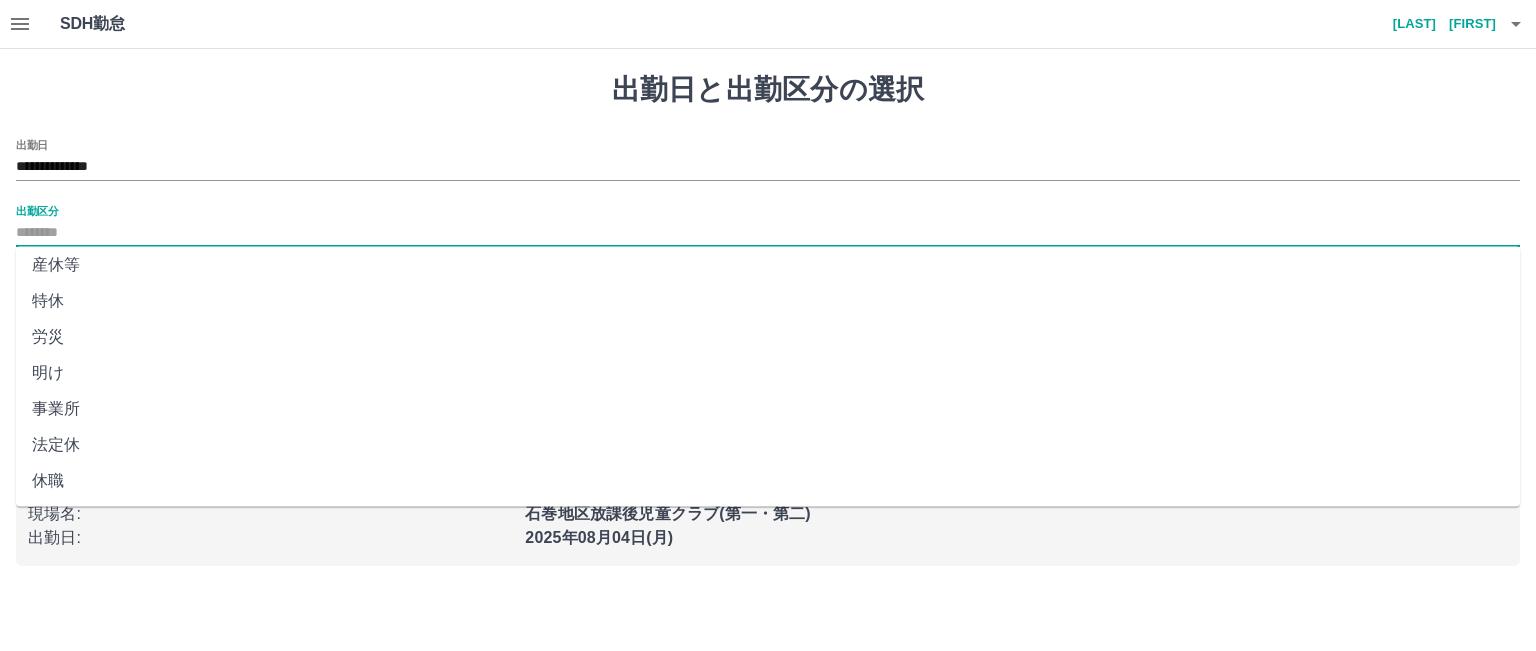click on "法定休" at bounding box center [768, 445] 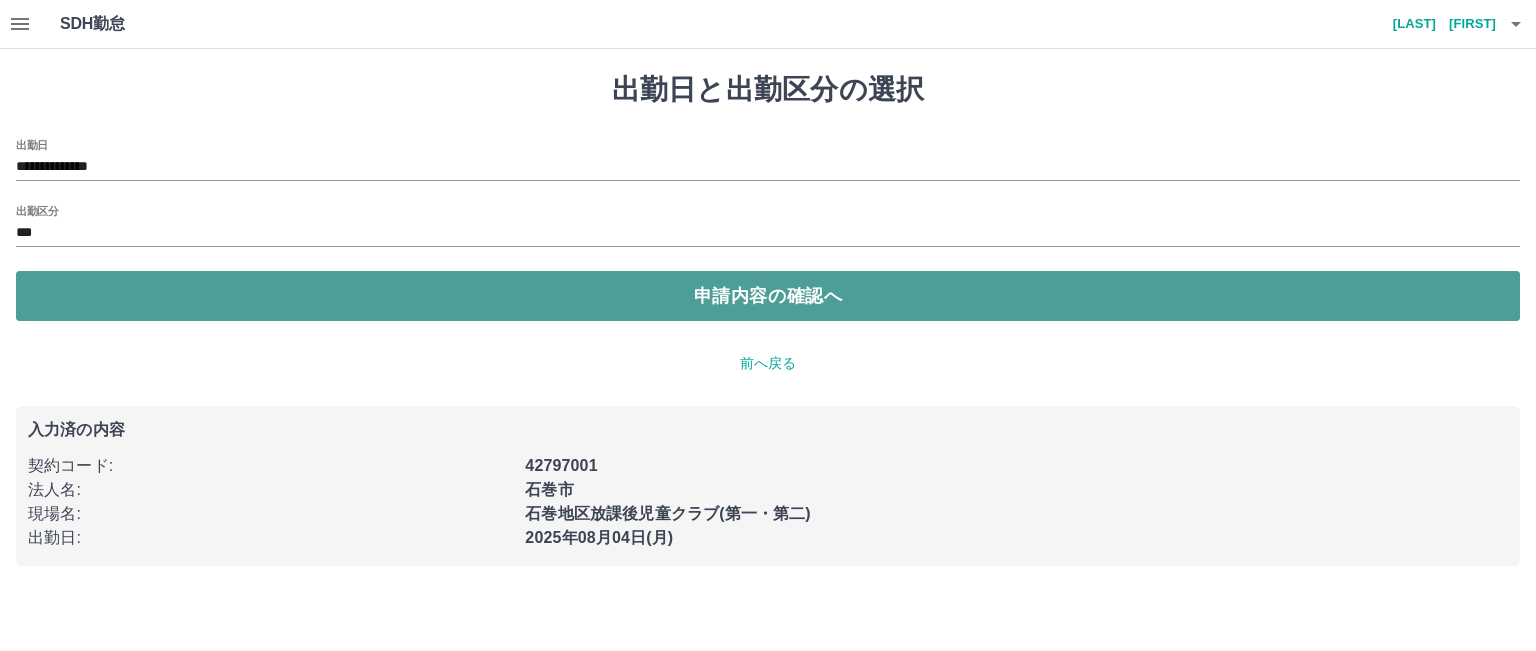click on "申請内容の確認へ" at bounding box center (768, 296) 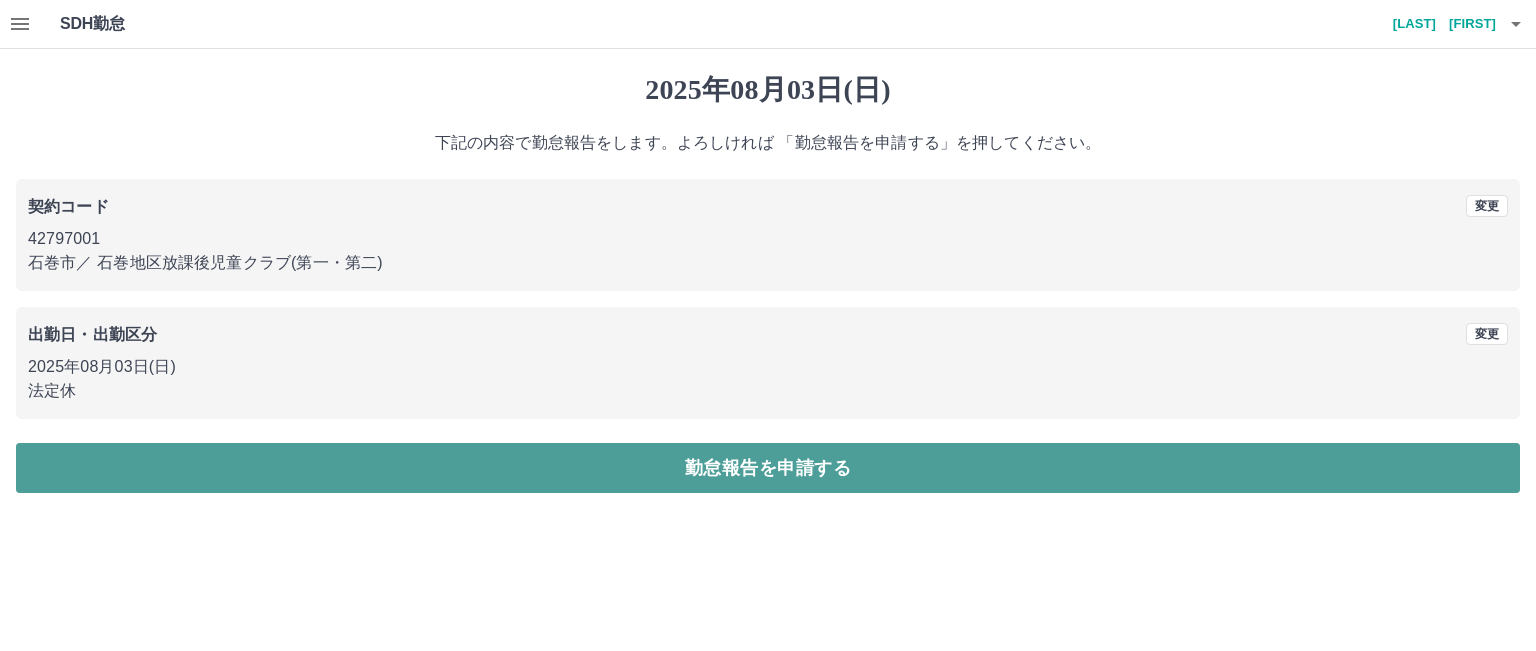 click on "勤怠報告を申請する" at bounding box center (768, 468) 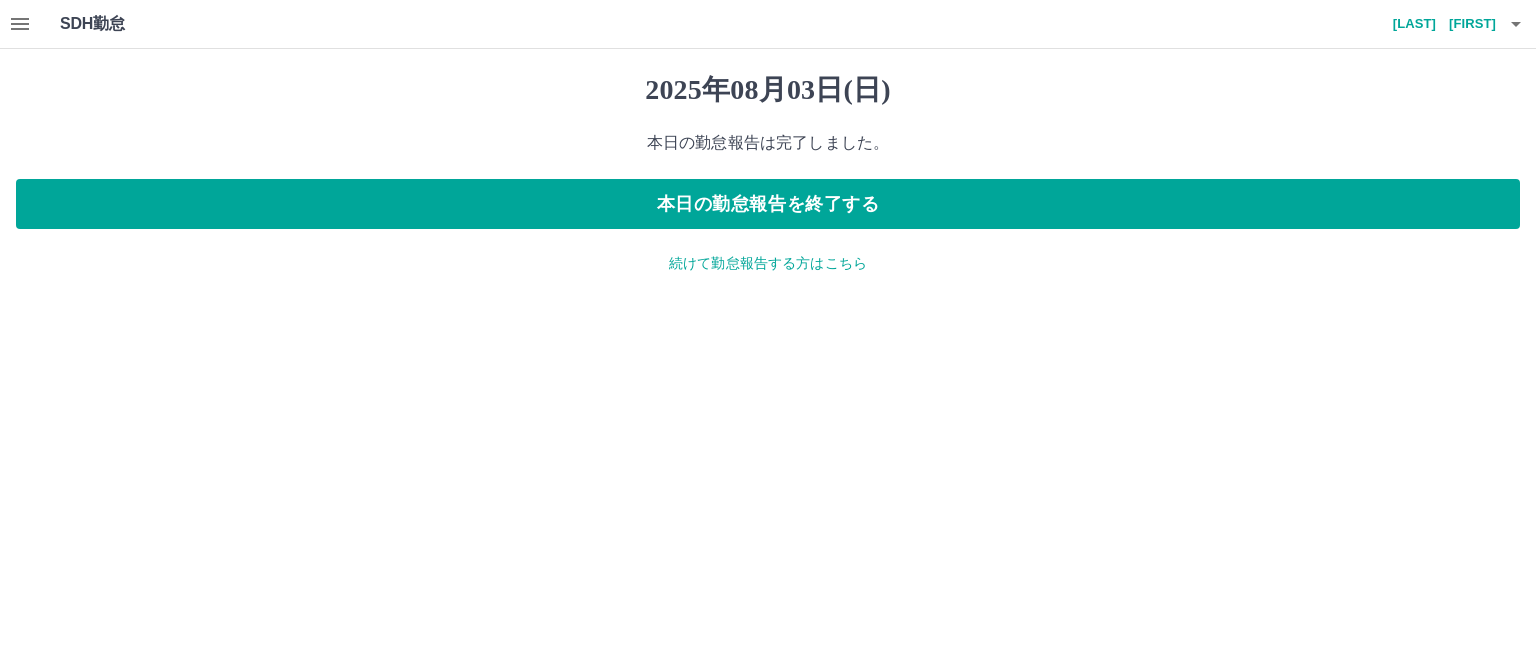 click on "続けて勤怠報告する方はこちら" at bounding box center [768, 263] 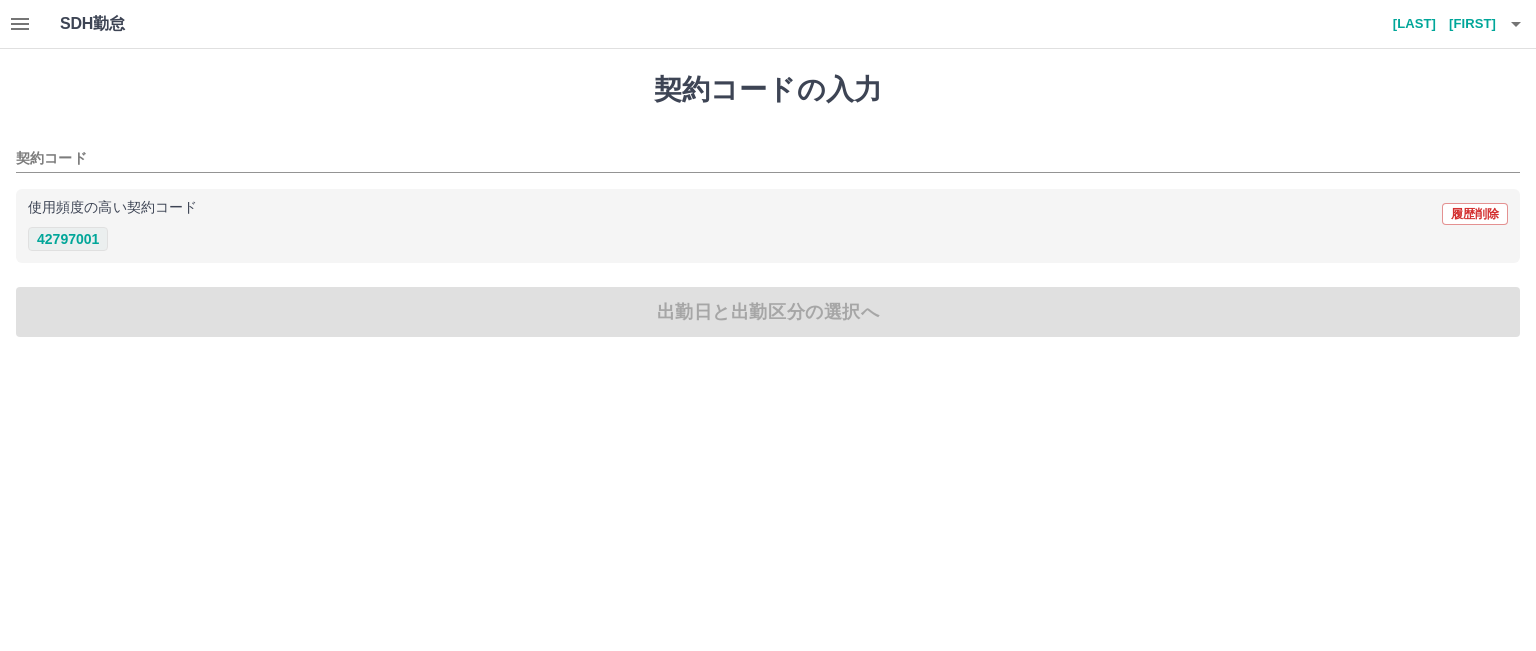 click on "42797001" at bounding box center [68, 239] 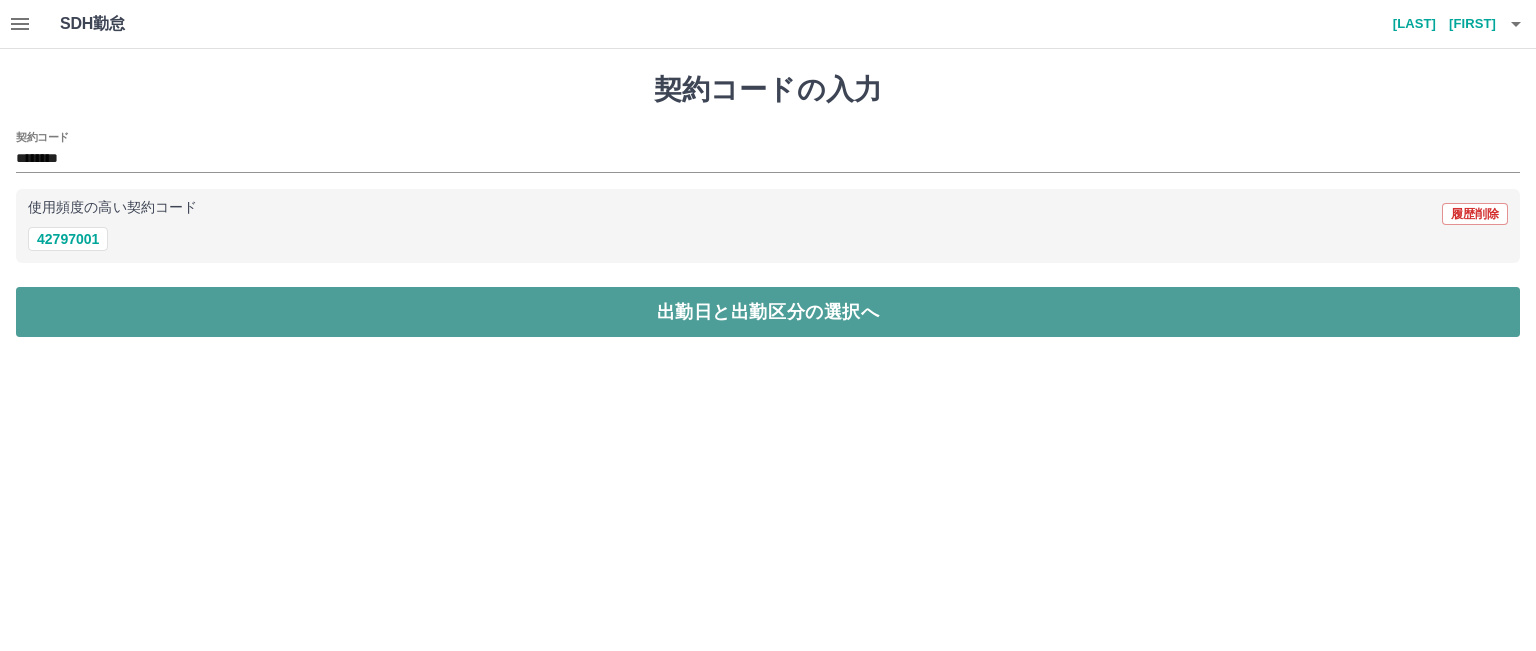 click on "出勤日と出勤区分の選択へ" at bounding box center [768, 312] 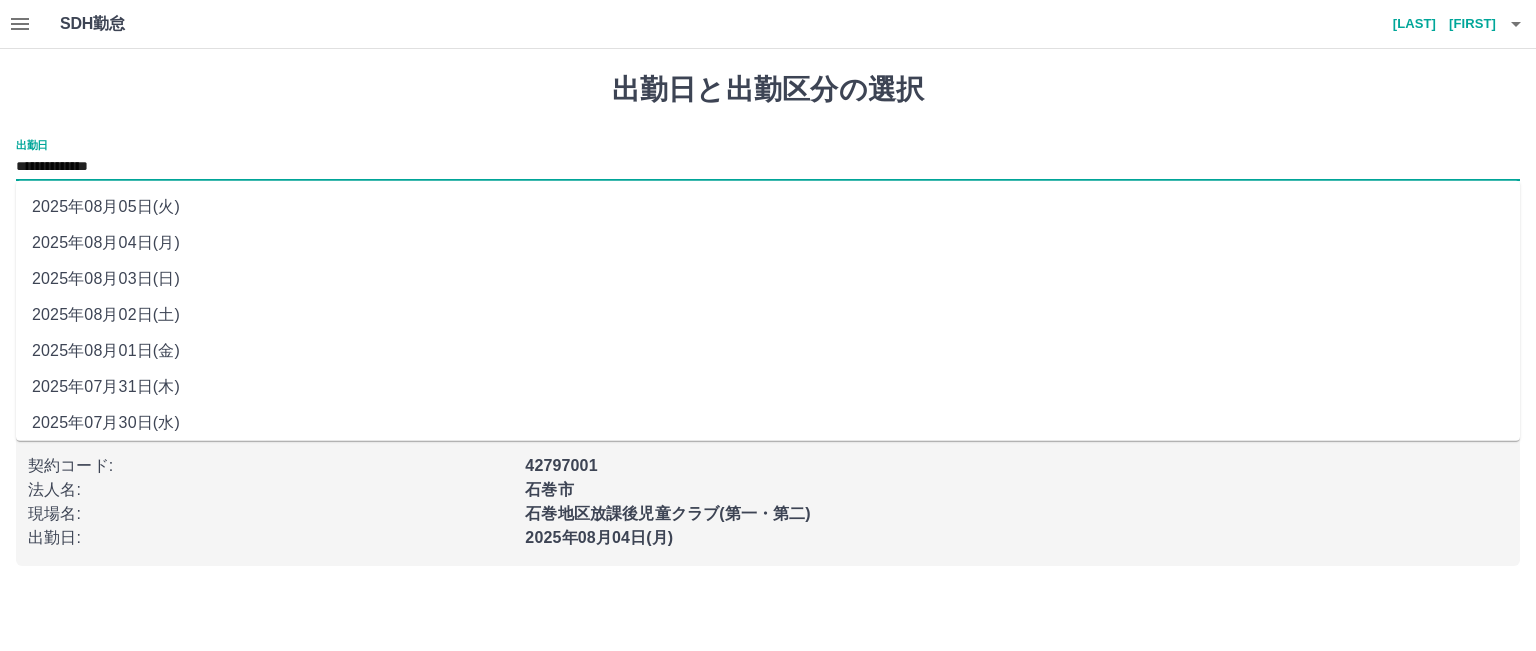 click on "**********" at bounding box center [768, 167] 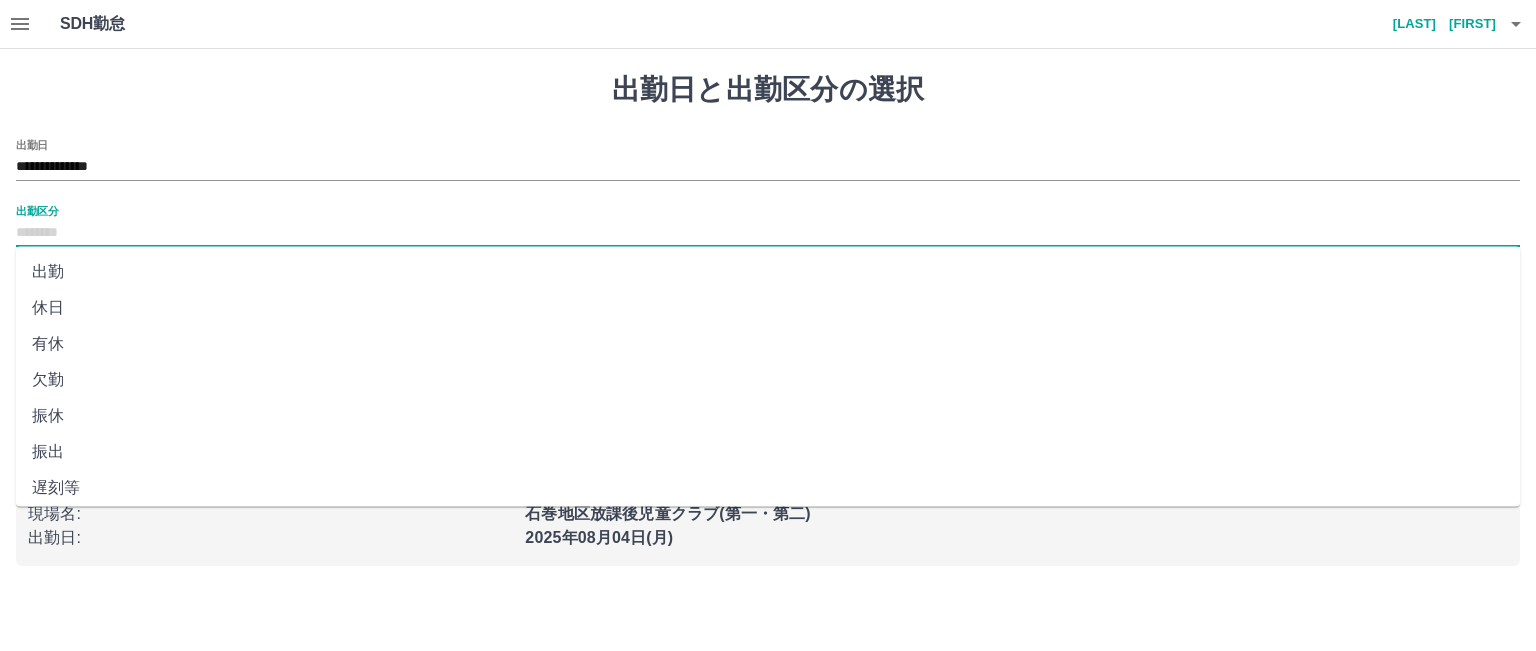 click on "出勤区分" at bounding box center (768, 233) 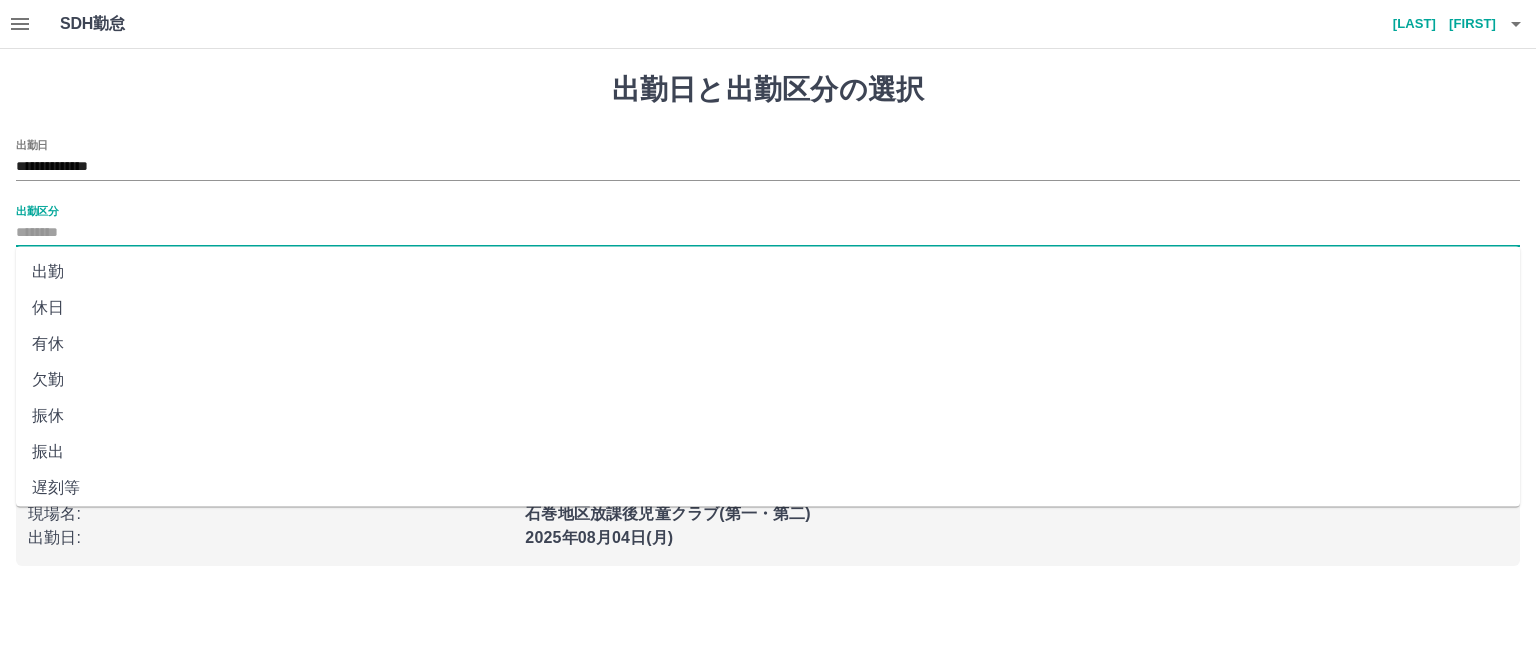 click on "出勤" at bounding box center [768, 272] 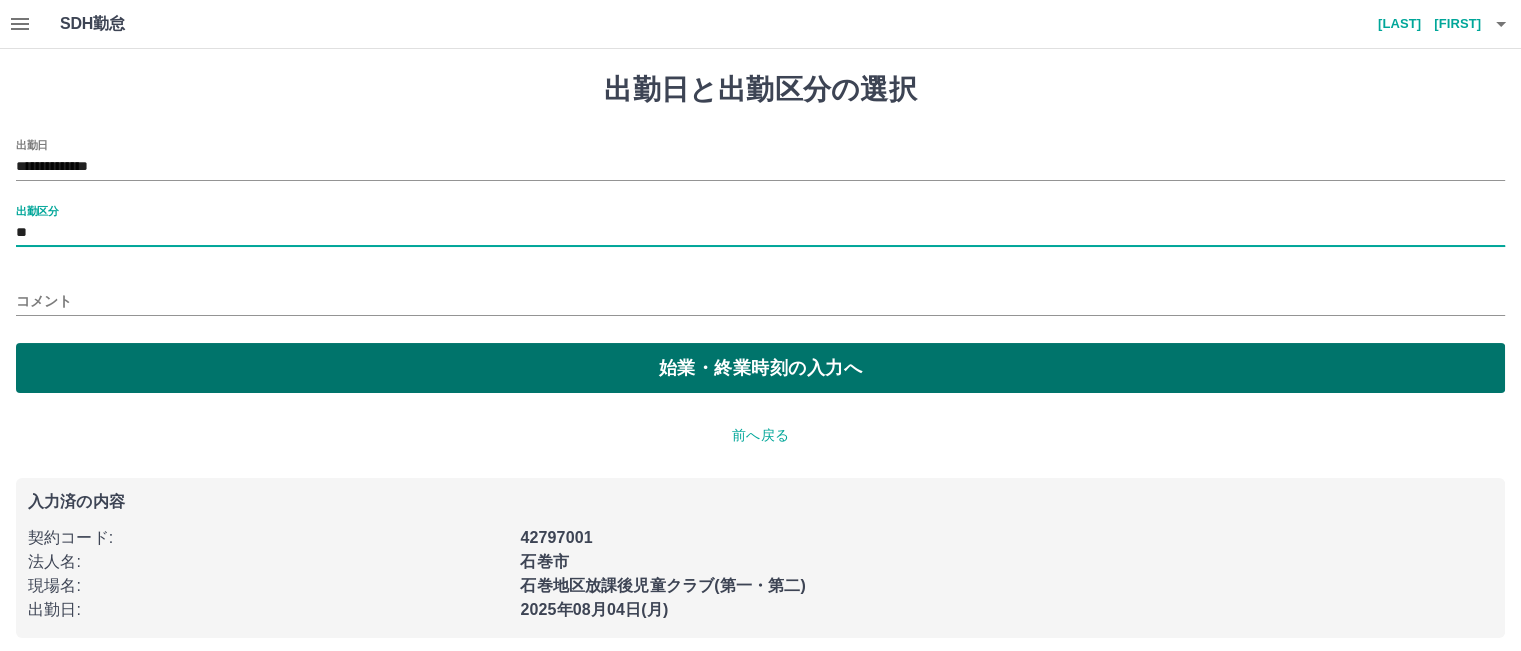 click on "始業・終業時刻の入力へ" at bounding box center [760, 368] 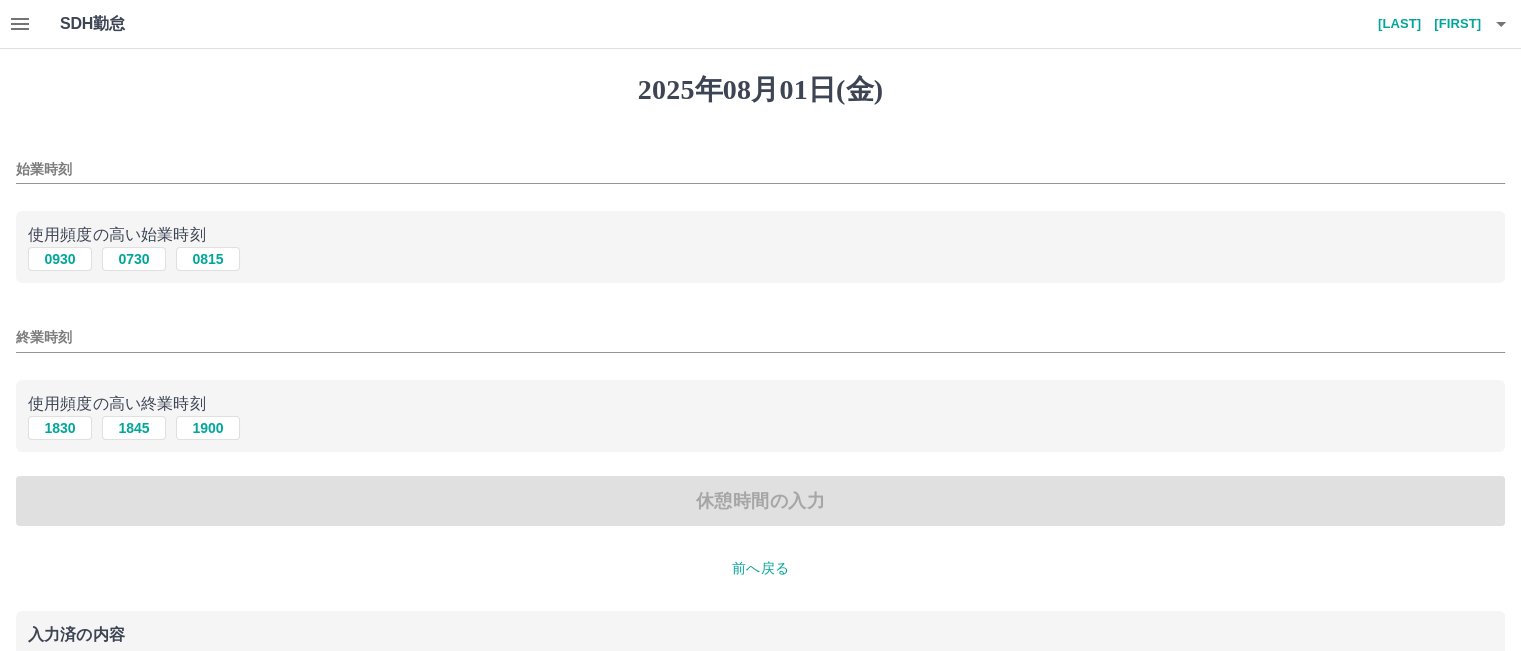 click on "始業時刻" at bounding box center (760, 169) 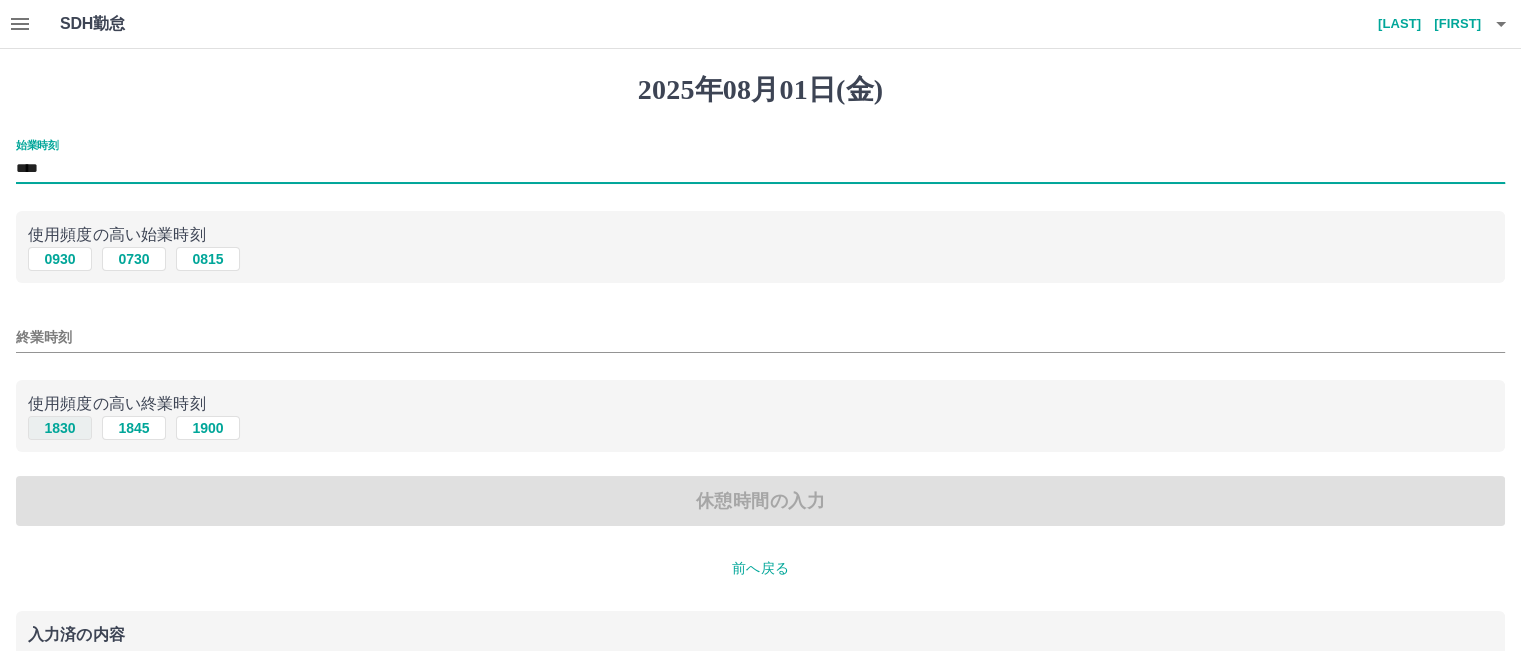 type on "****" 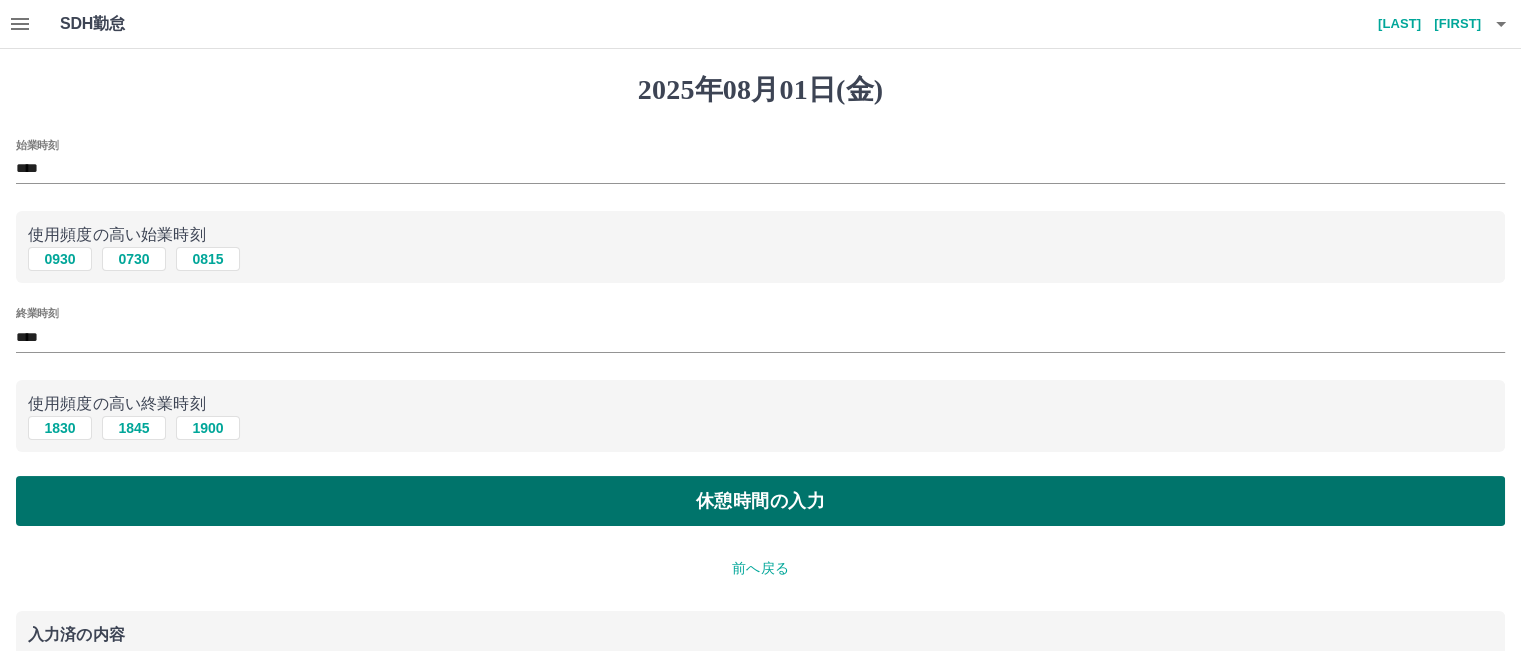 click on "休憩時間の入力" at bounding box center (760, 501) 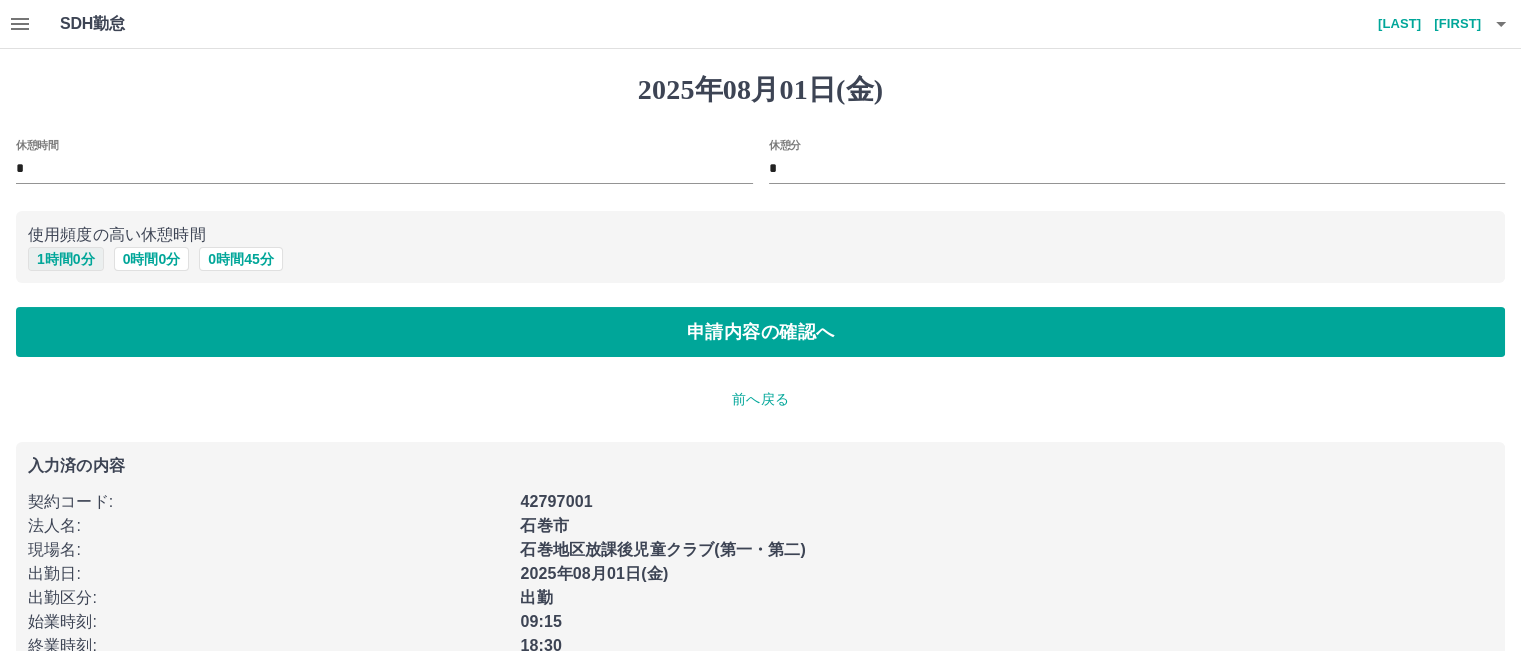 click on "1 時間 0 分" at bounding box center [66, 259] 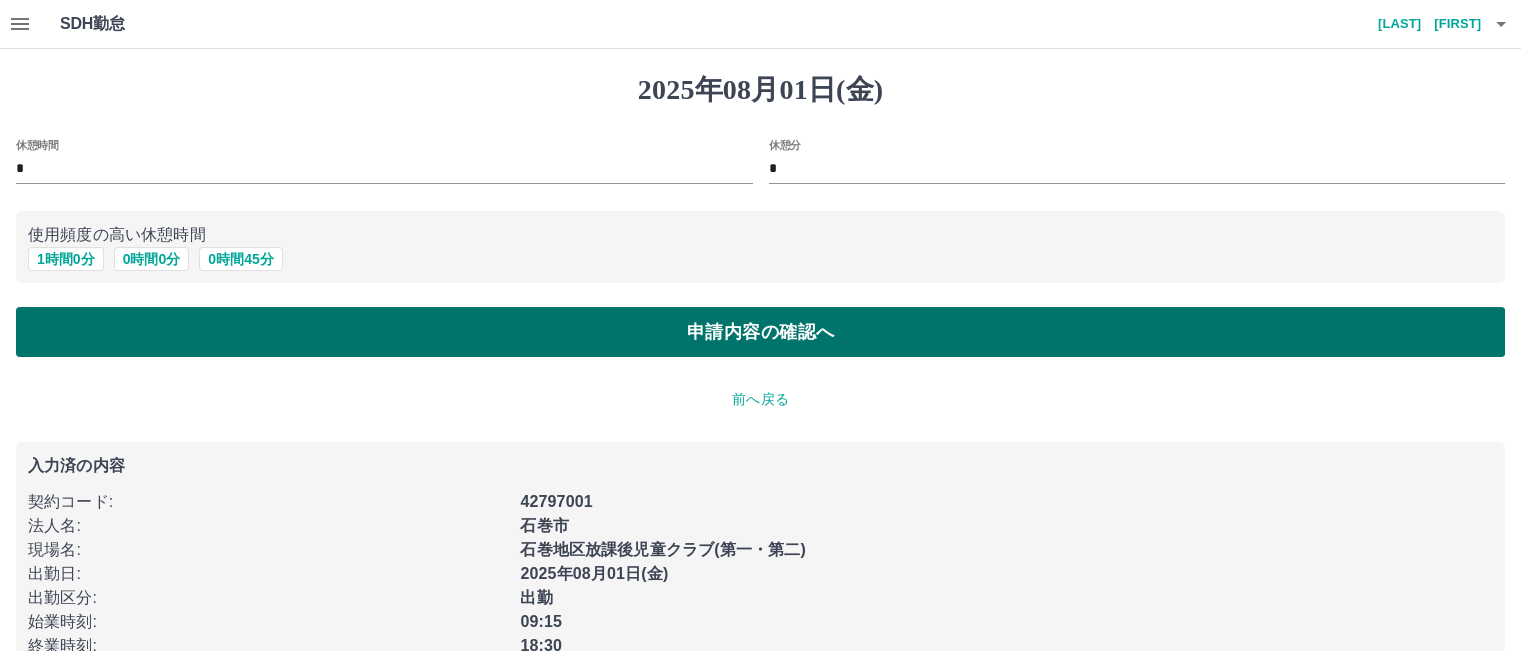 click on "申請内容の確認へ" at bounding box center [760, 332] 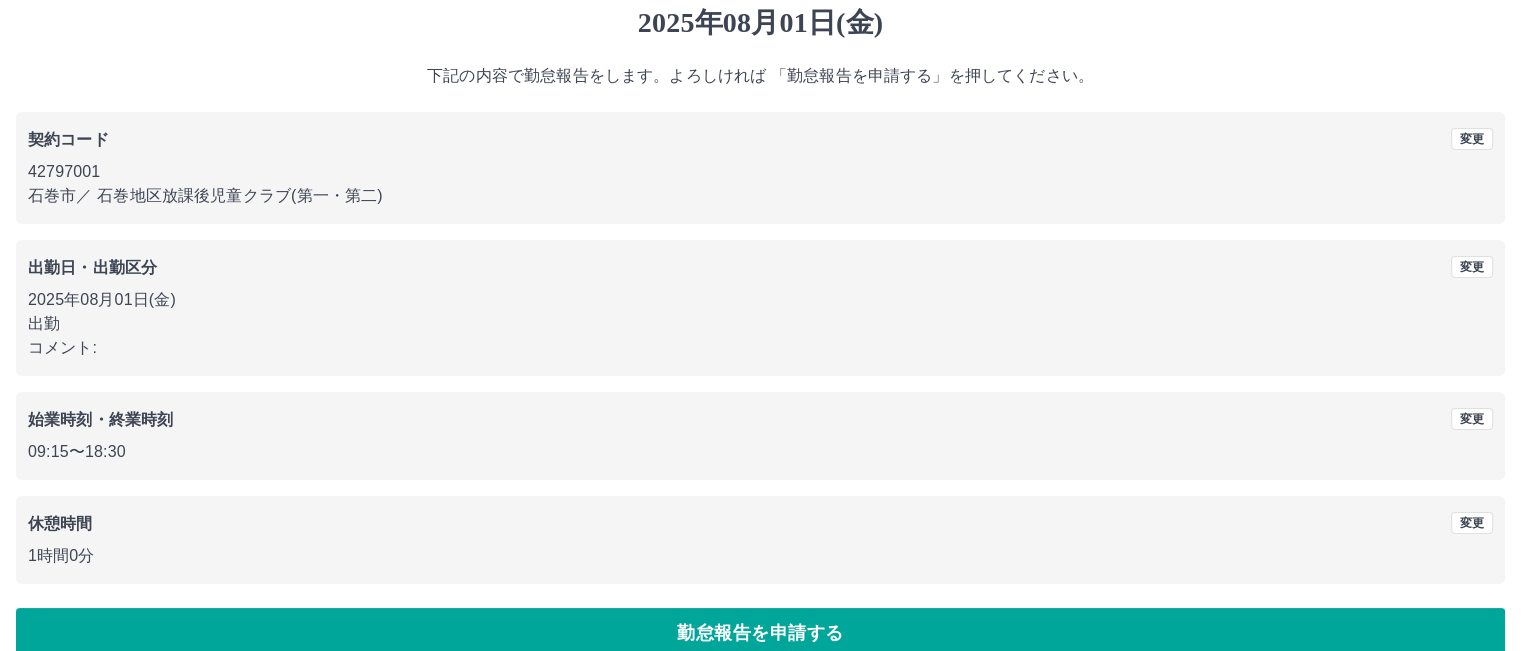 scroll, scrollTop: 97, scrollLeft: 0, axis: vertical 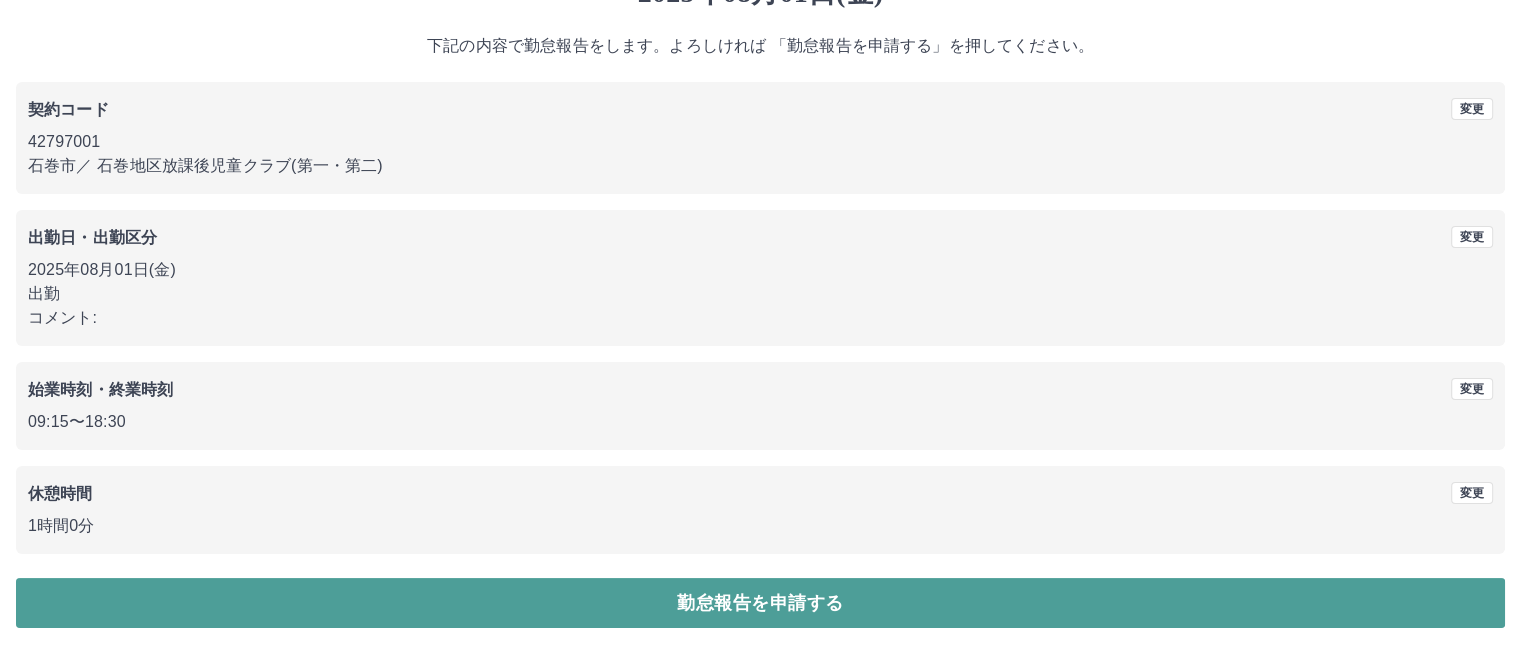 click on "勤怠報告を申請する" at bounding box center [760, 603] 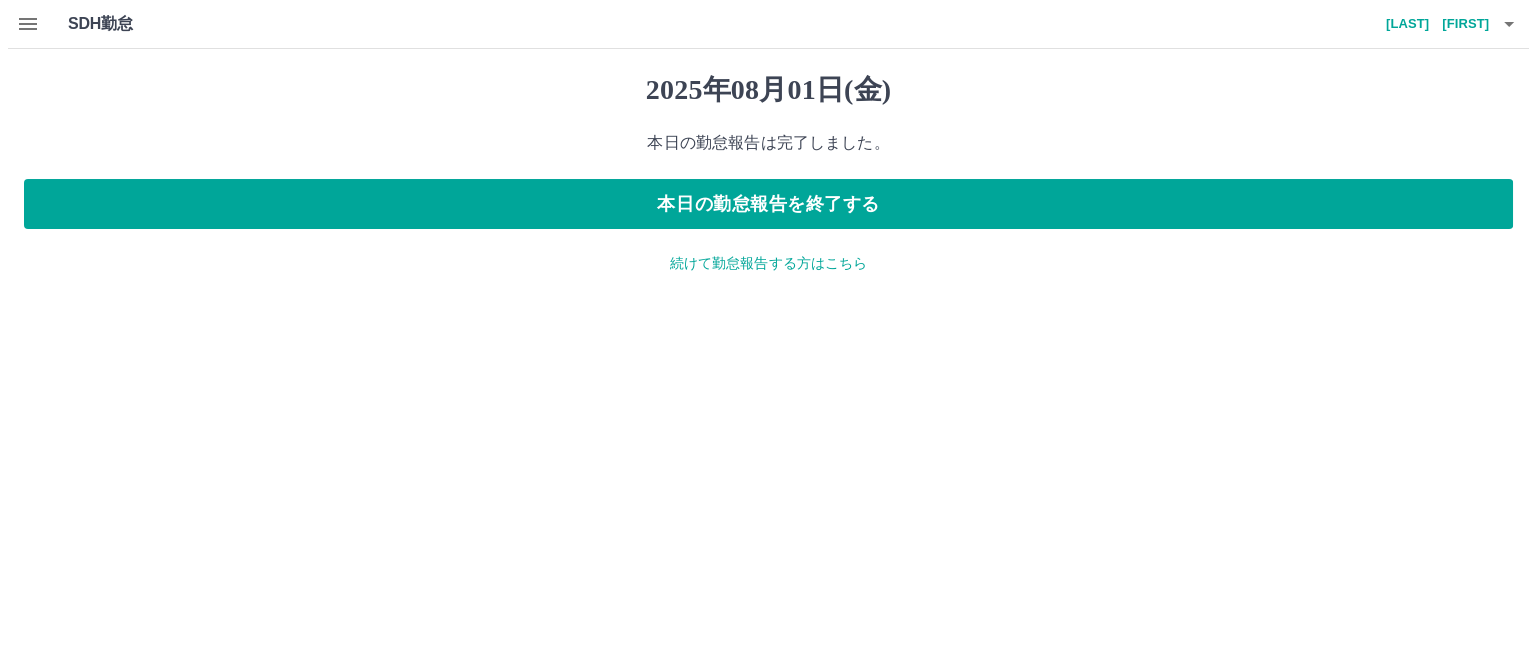 scroll, scrollTop: 0, scrollLeft: 0, axis: both 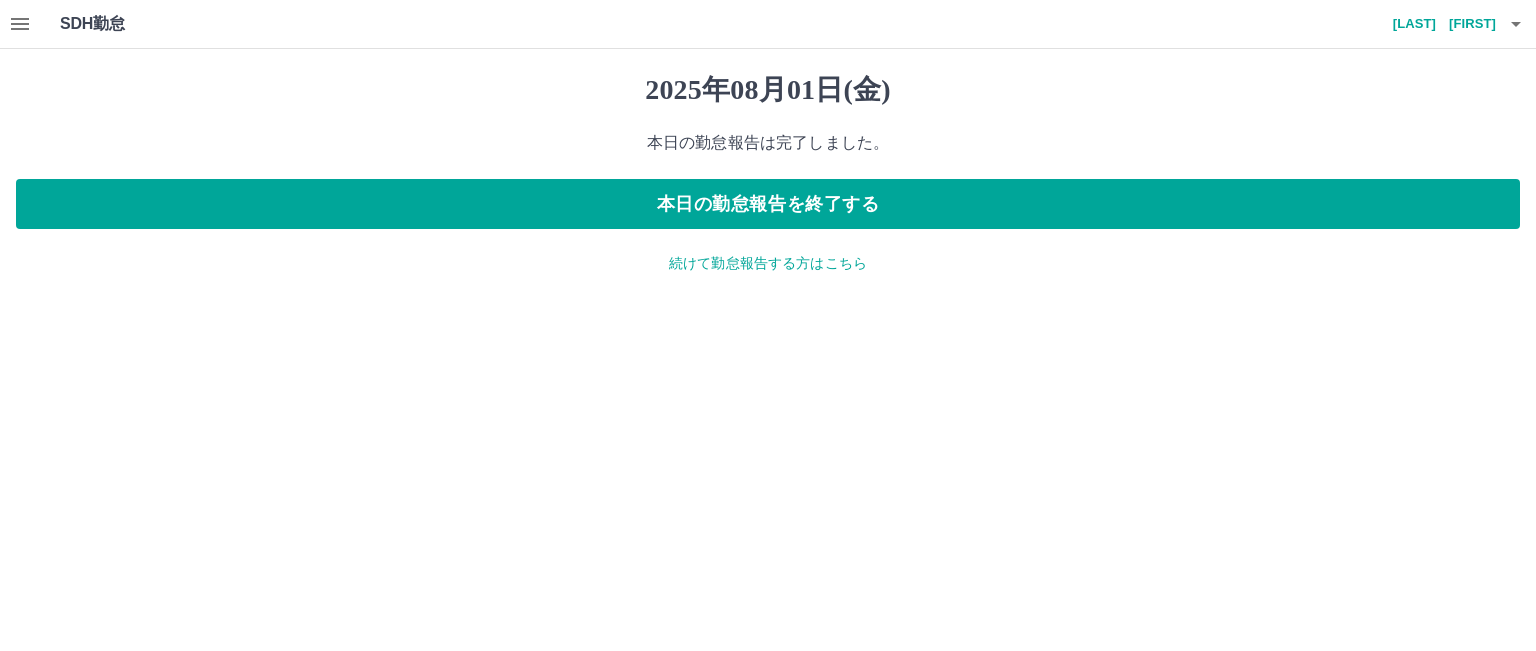 click on "[LAST]　[FIRST]" at bounding box center (1436, 24) 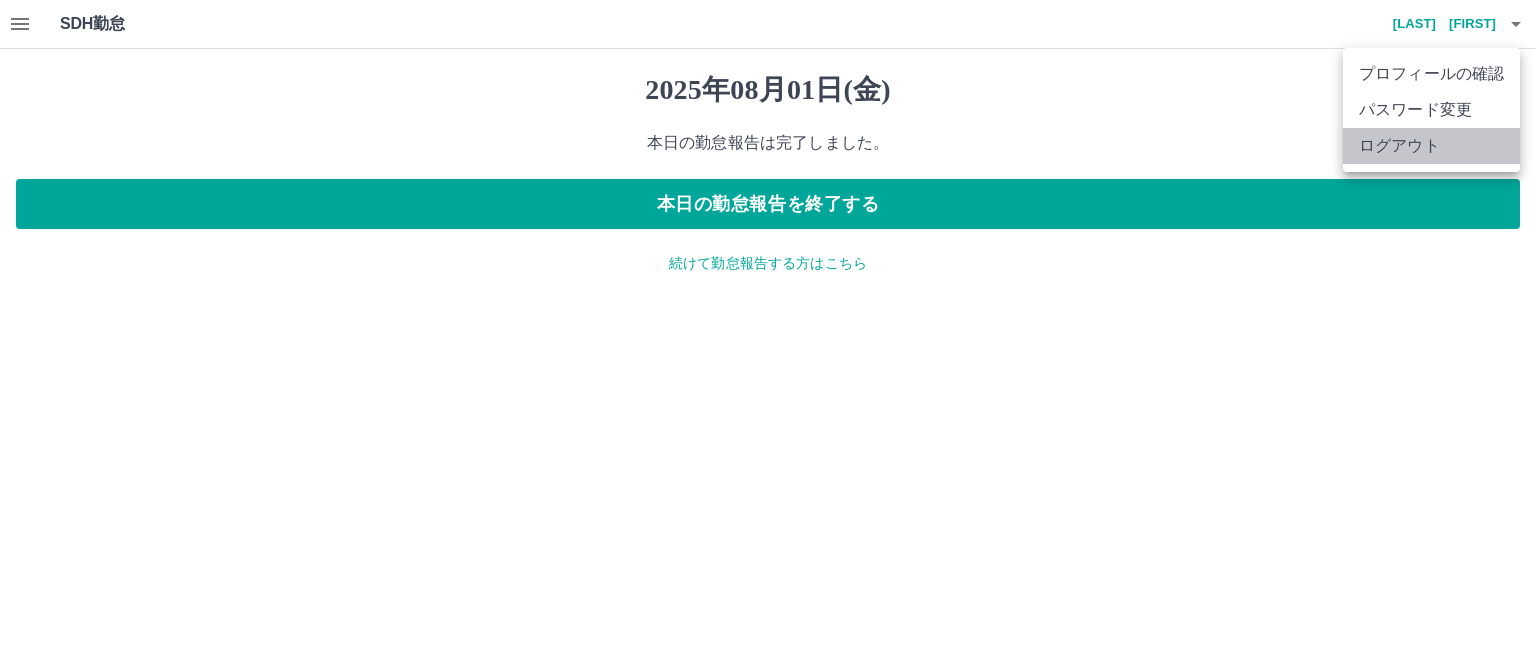 click on "ログアウト" at bounding box center [1431, 146] 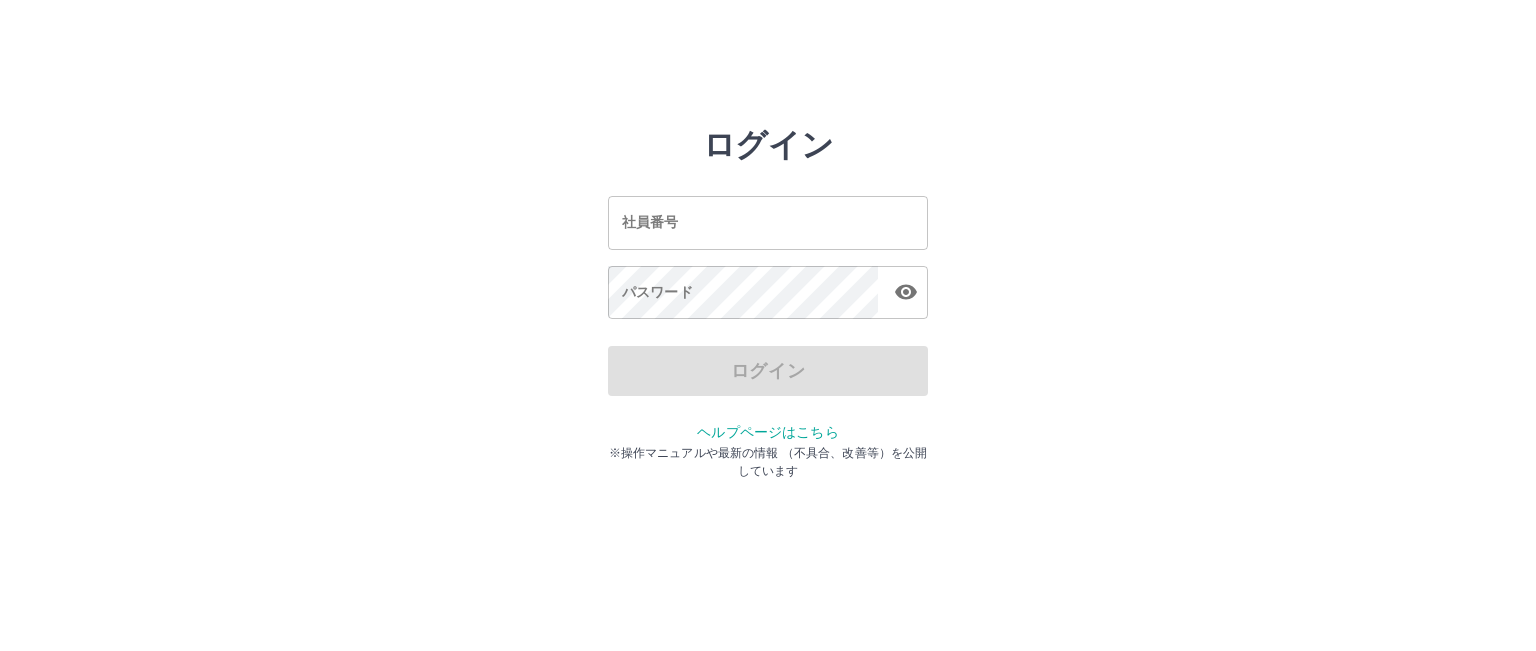 scroll, scrollTop: 0, scrollLeft: 0, axis: both 